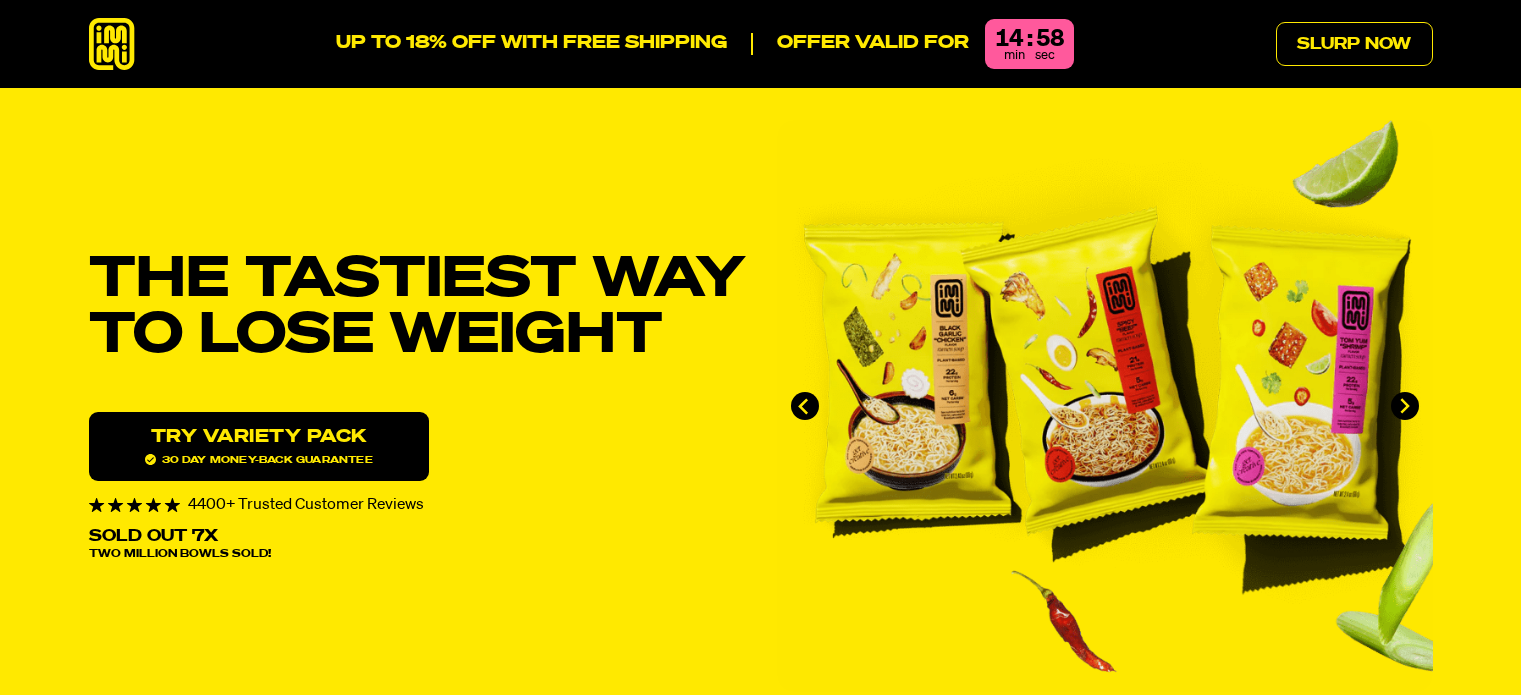 scroll, scrollTop: 0, scrollLeft: 0, axis: both 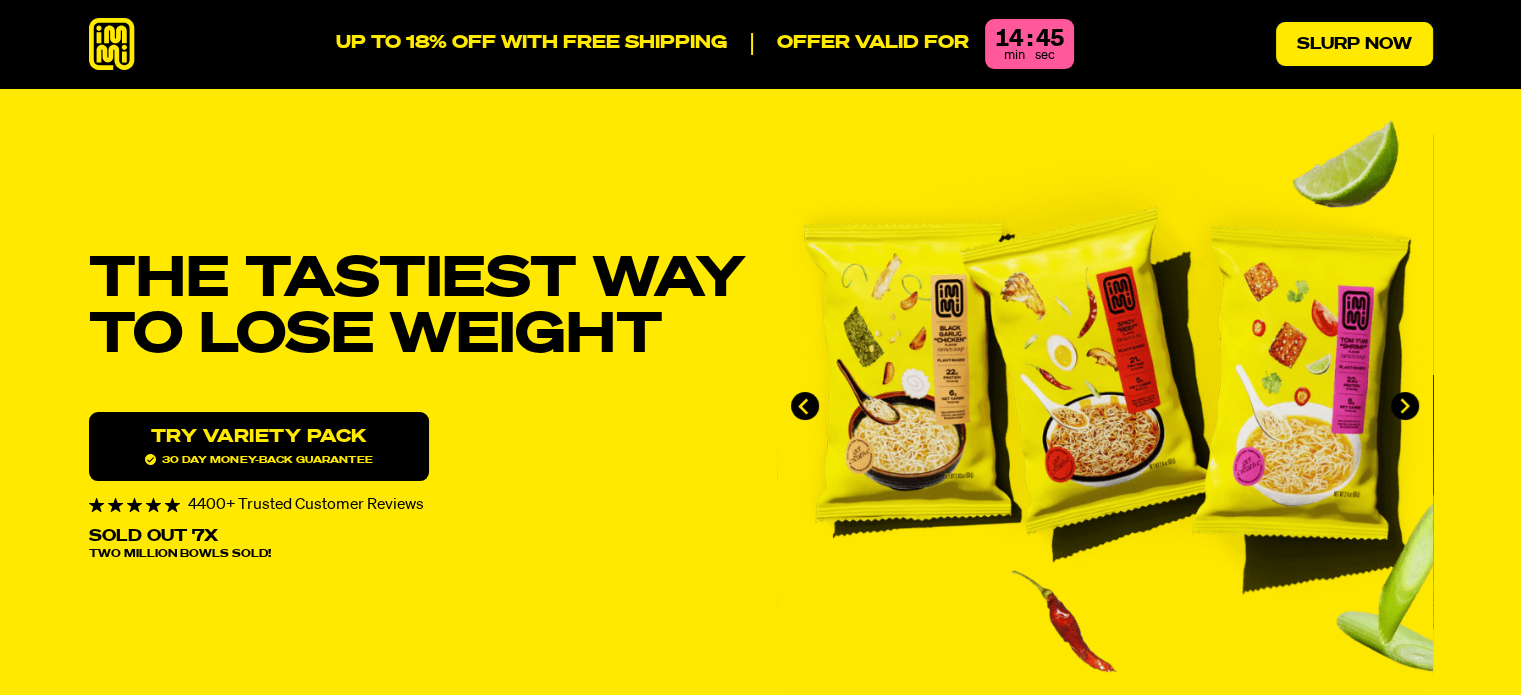 click on "Slurp Now" at bounding box center [1354, 44] 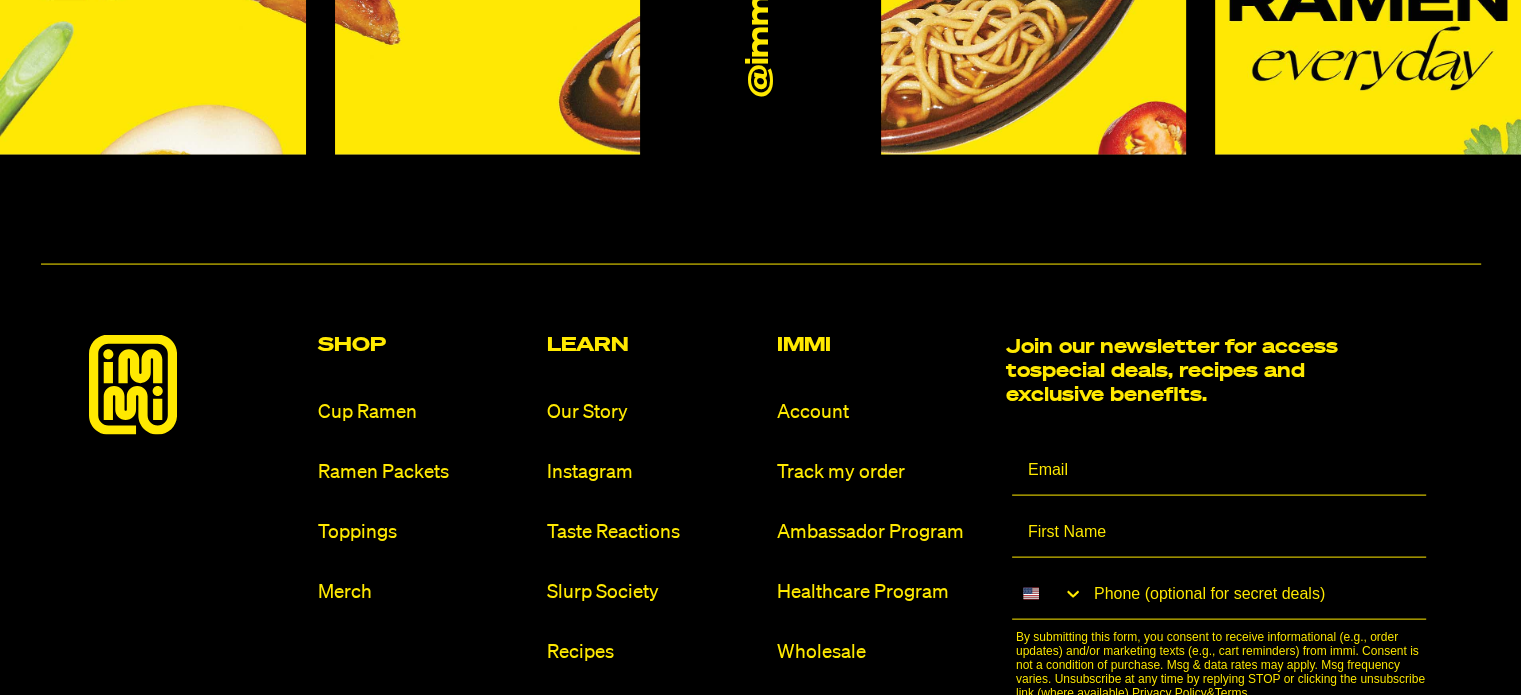 scroll, scrollTop: 11700, scrollLeft: 0, axis: vertical 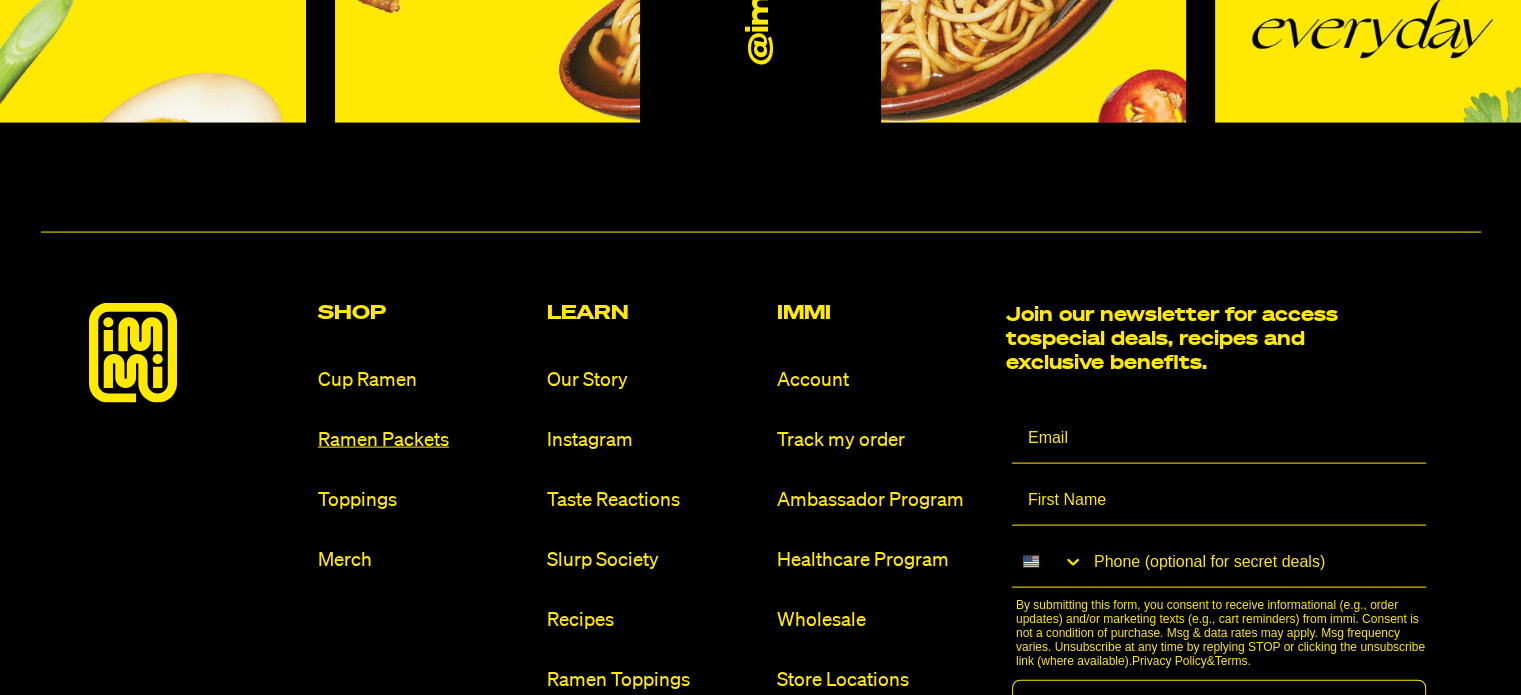 click on "Ramen Packets" at bounding box center (424, 440) 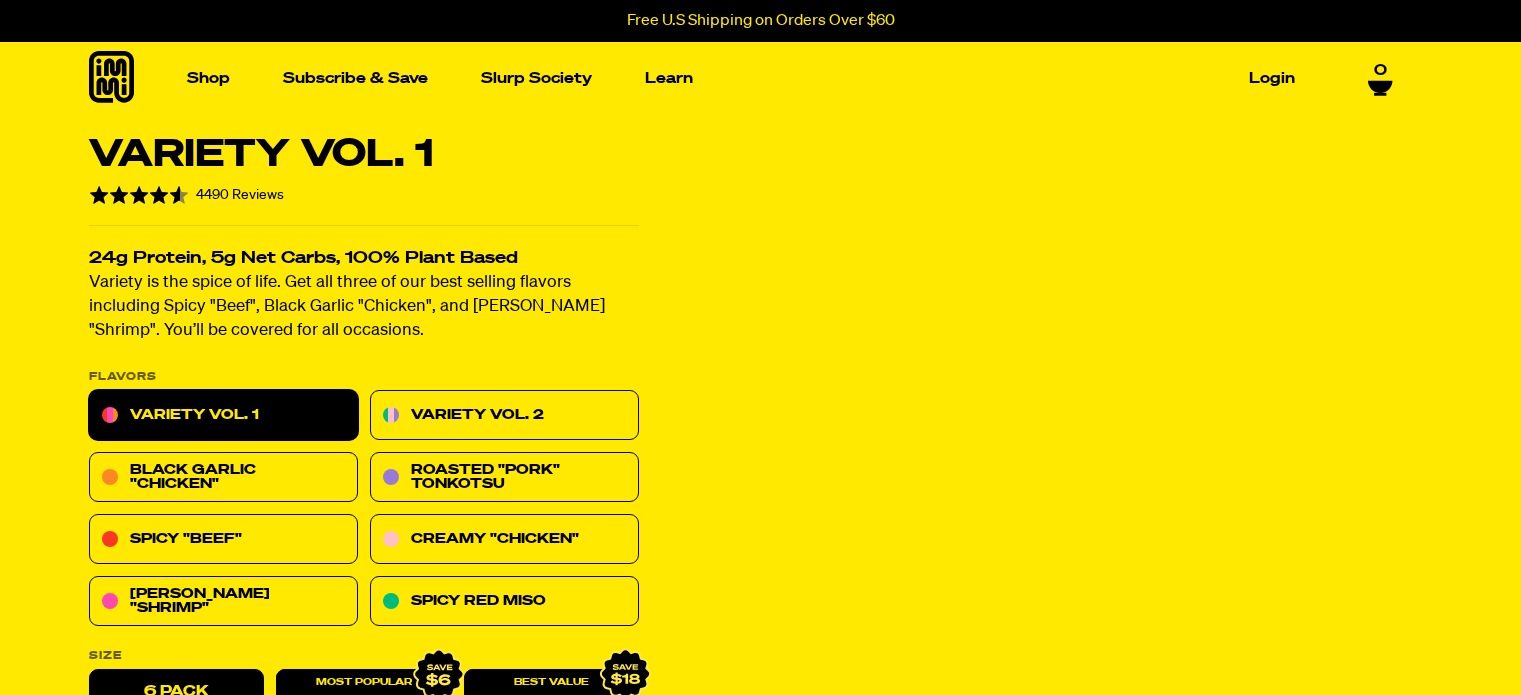scroll, scrollTop: 0, scrollLeft: 0, axis: both 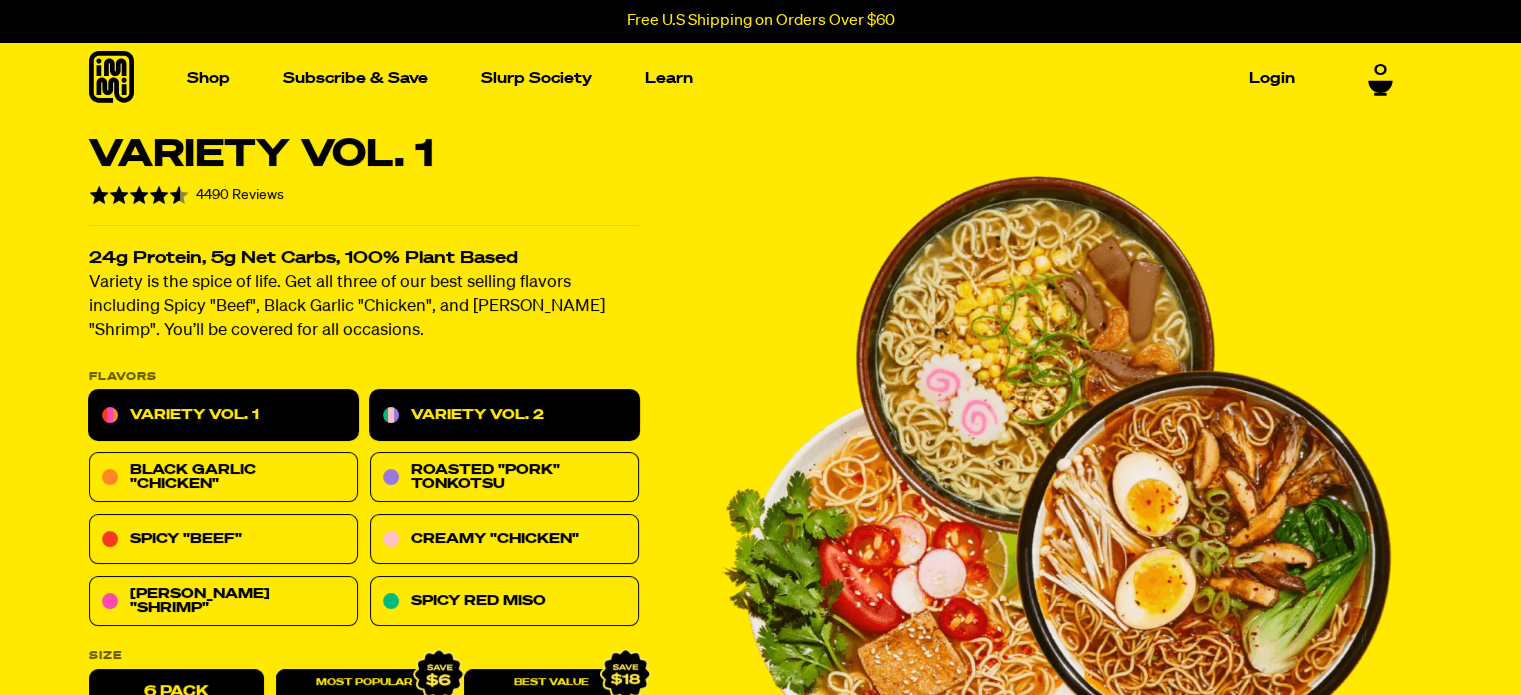 click on "Variety Vol. 2" at bounding box center (504, 416) 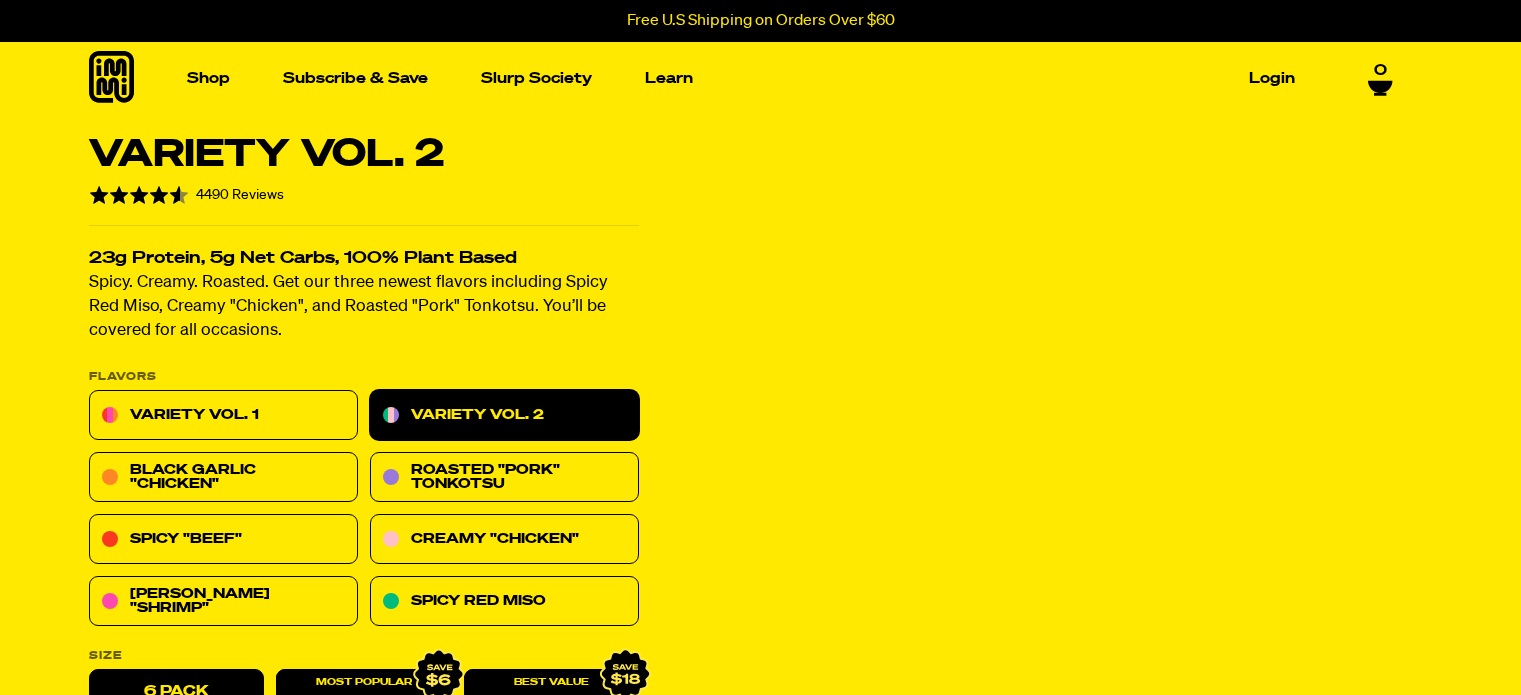 scroll, scrollTop: 0, scrollLeft: 0, axis: both 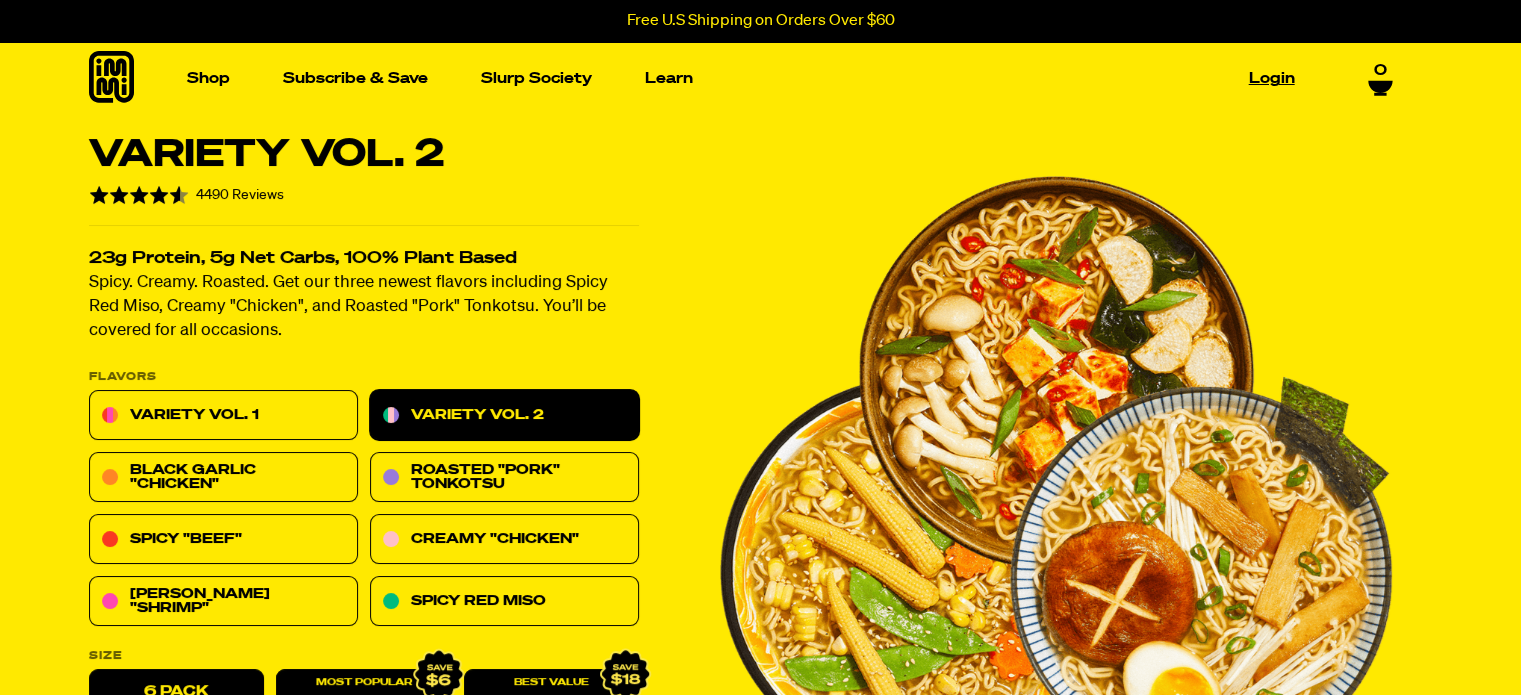 click on "Login" at bounding box center [1272, 78] 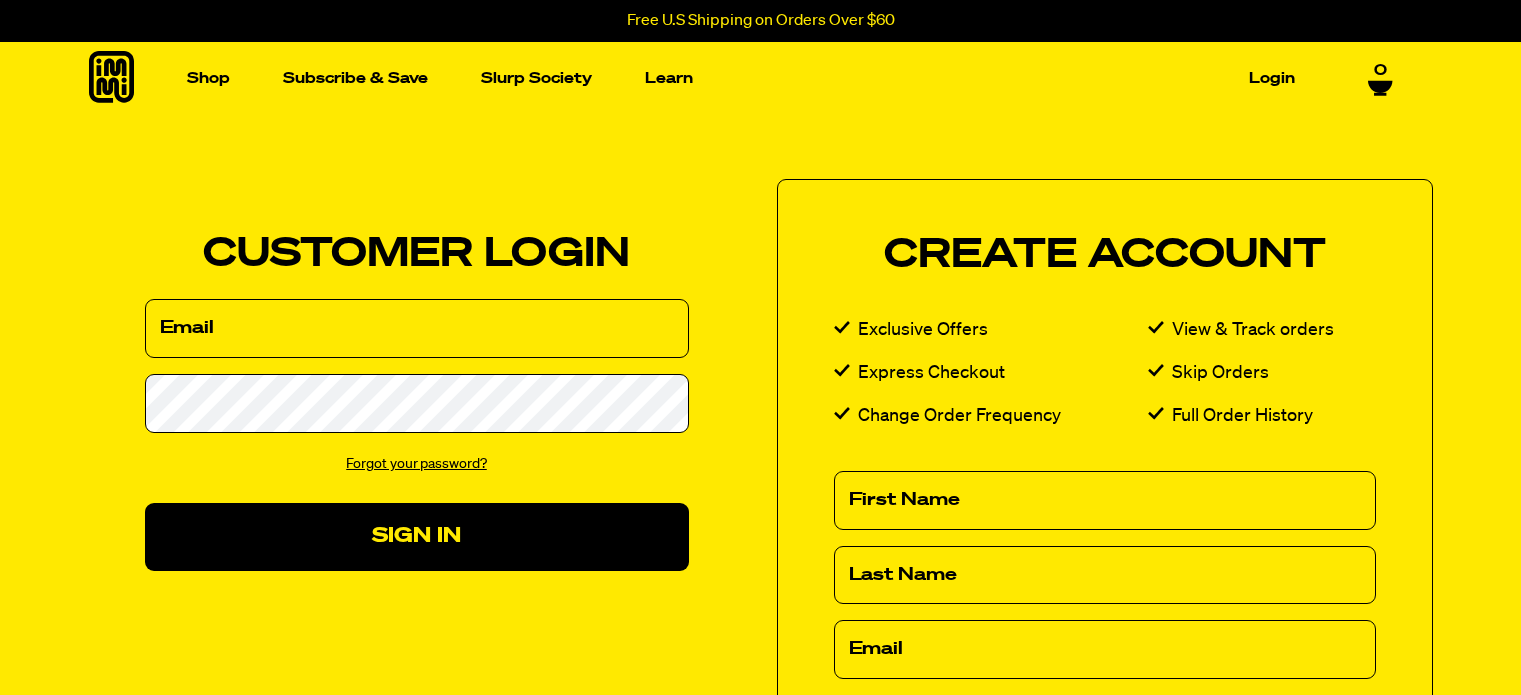 scroll, scrollTop: 0, scrollLeft: 0, axis: both 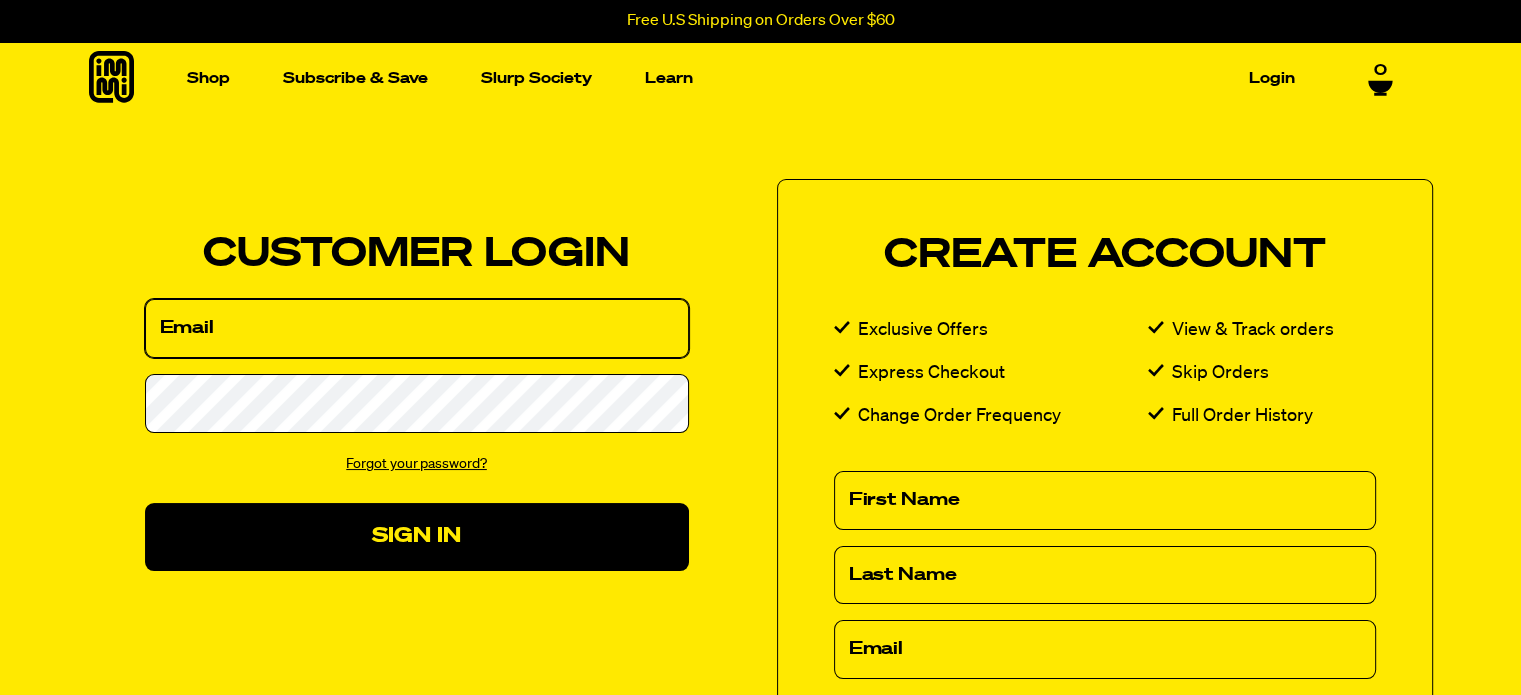 click on "Email" at bounding box center [417, 328] 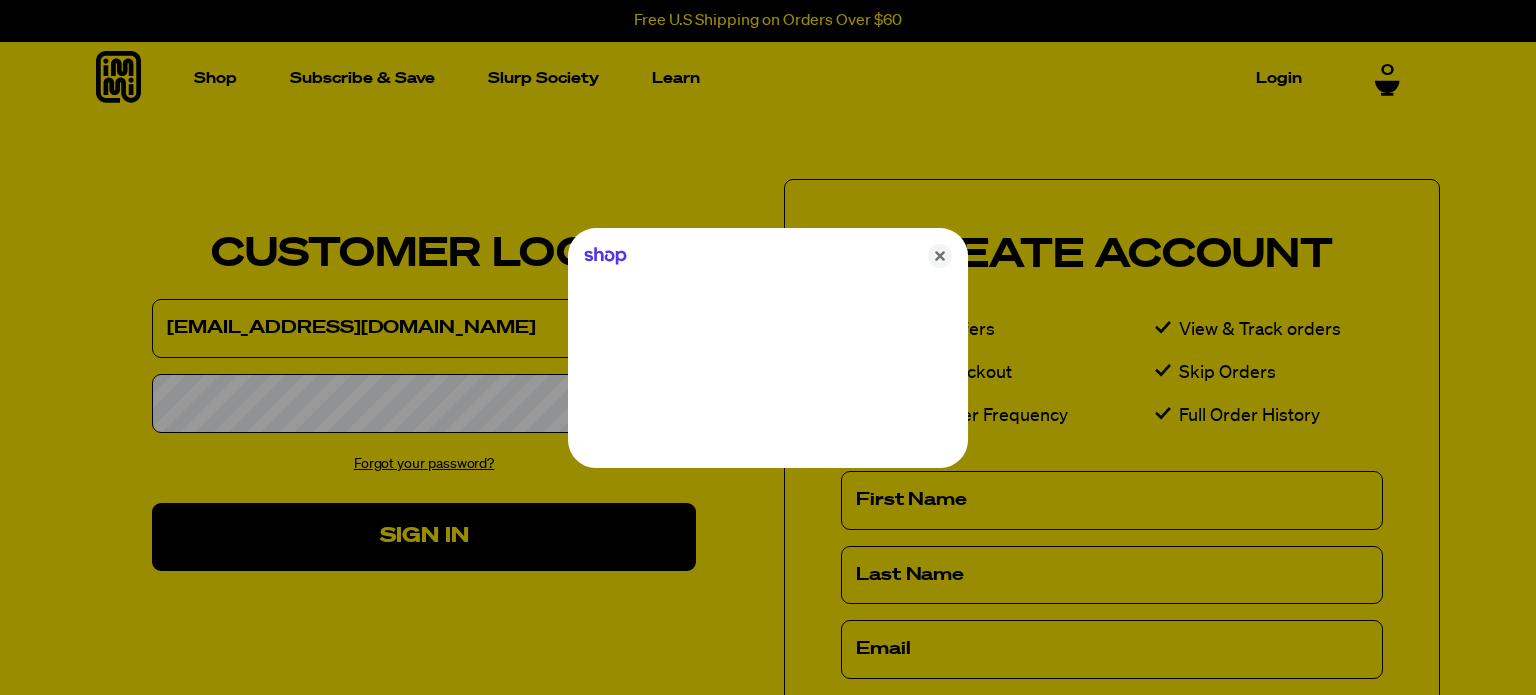 click at bounding box center (768, 347) 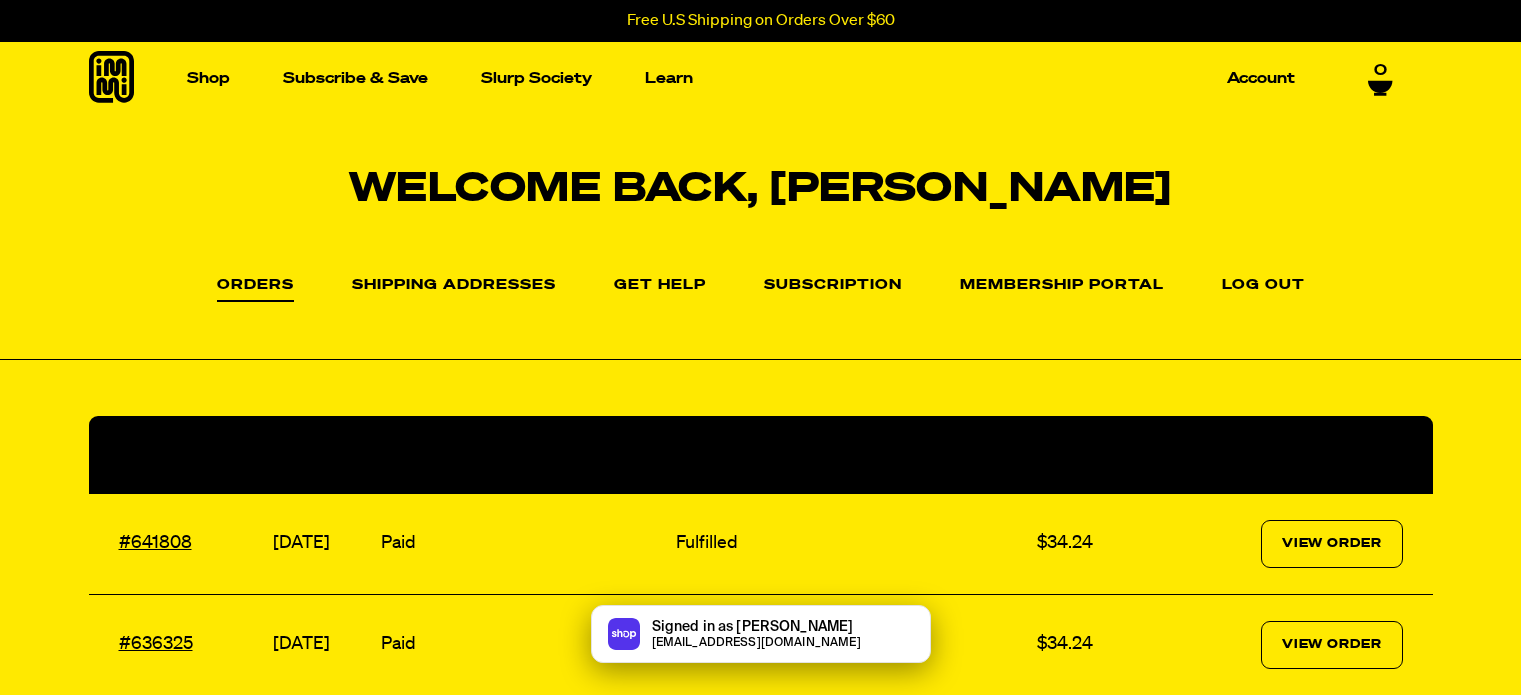 scroll, scrollTop: 0, scrollLeft: 0, axis: both 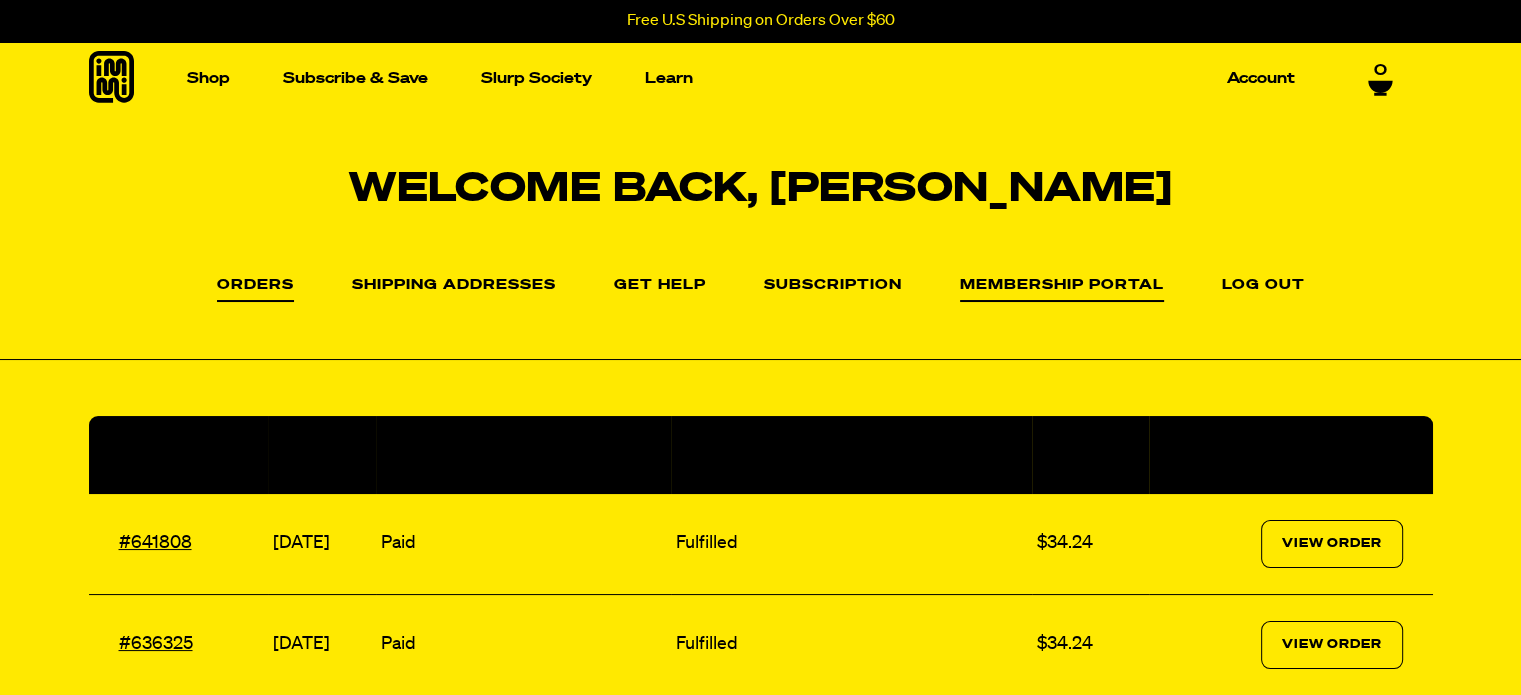 click on "Membership Portal" at bounding box center (1062, 290) 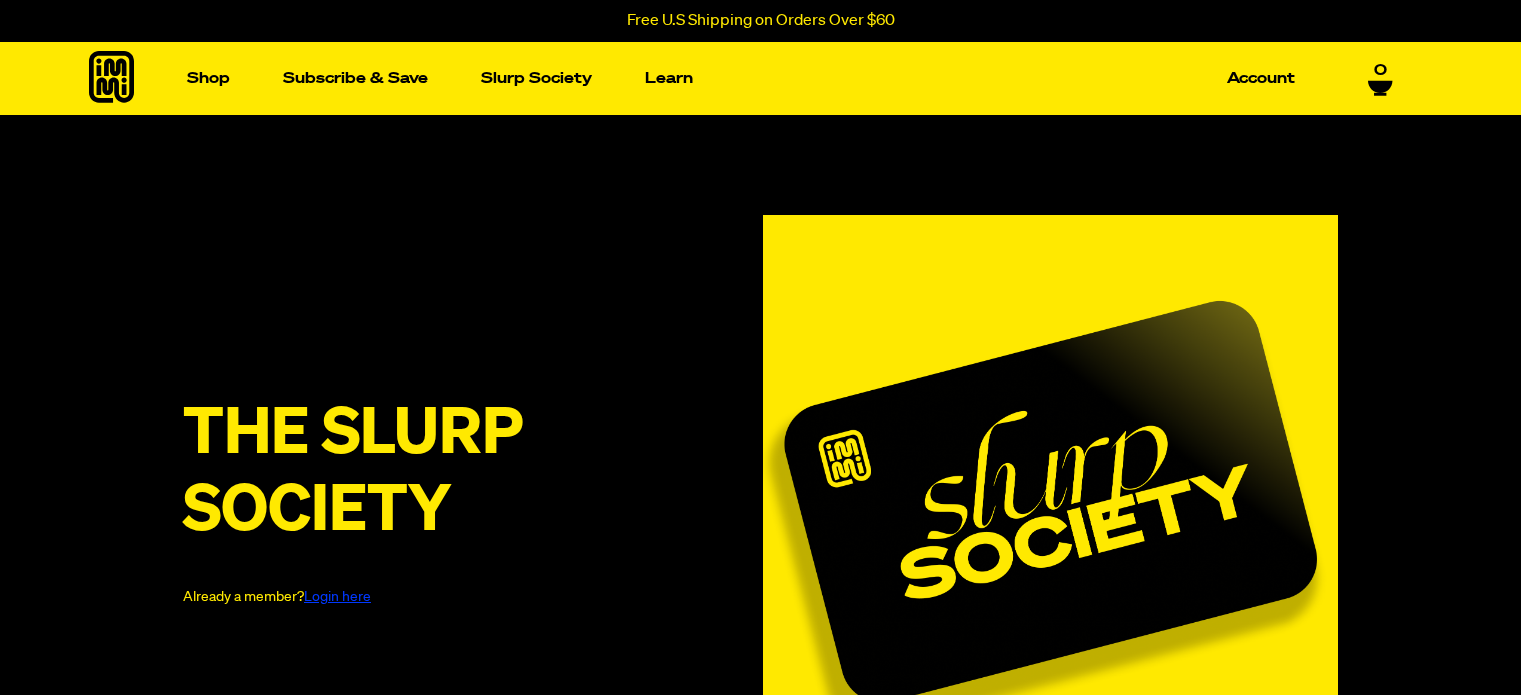 scroll, scrollTop: 0, scrollLeft: 0, axis: both 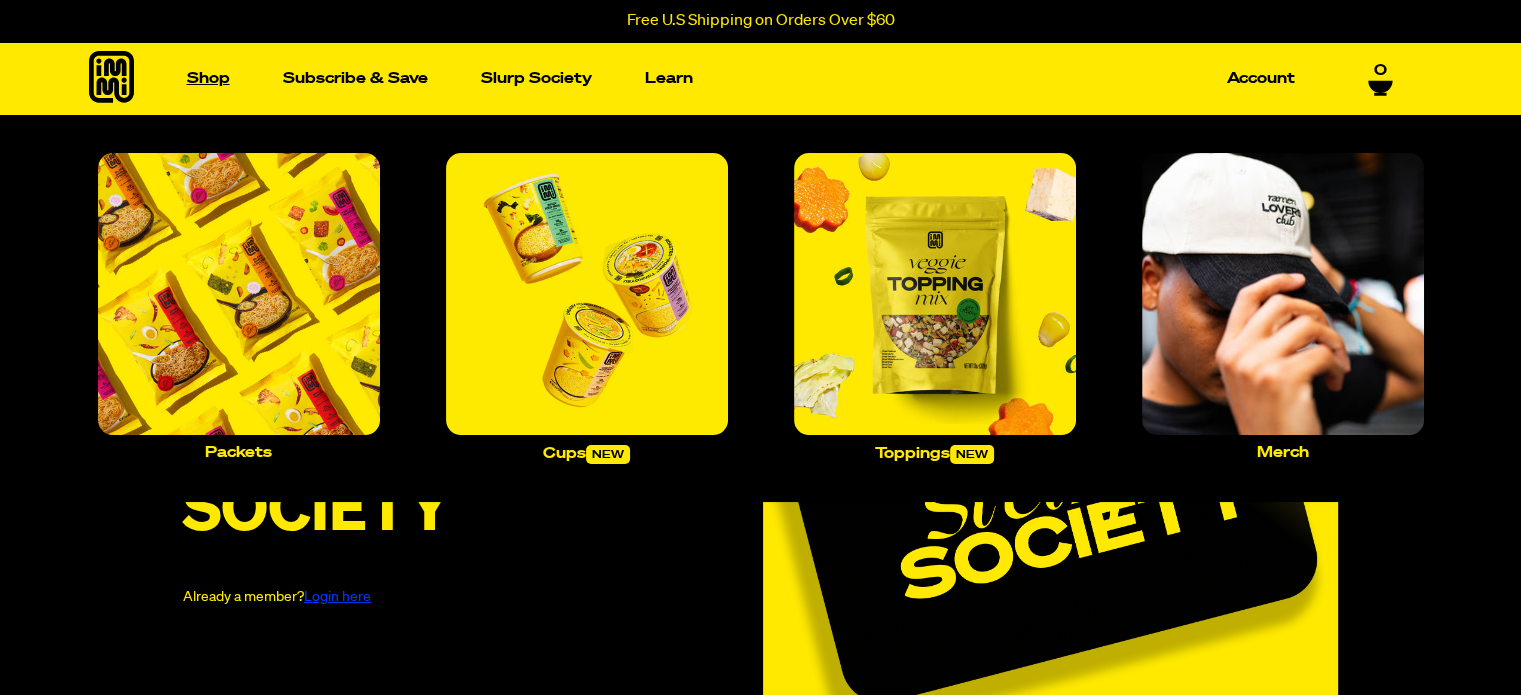click on "Shop" at bounding box center (208, 78) 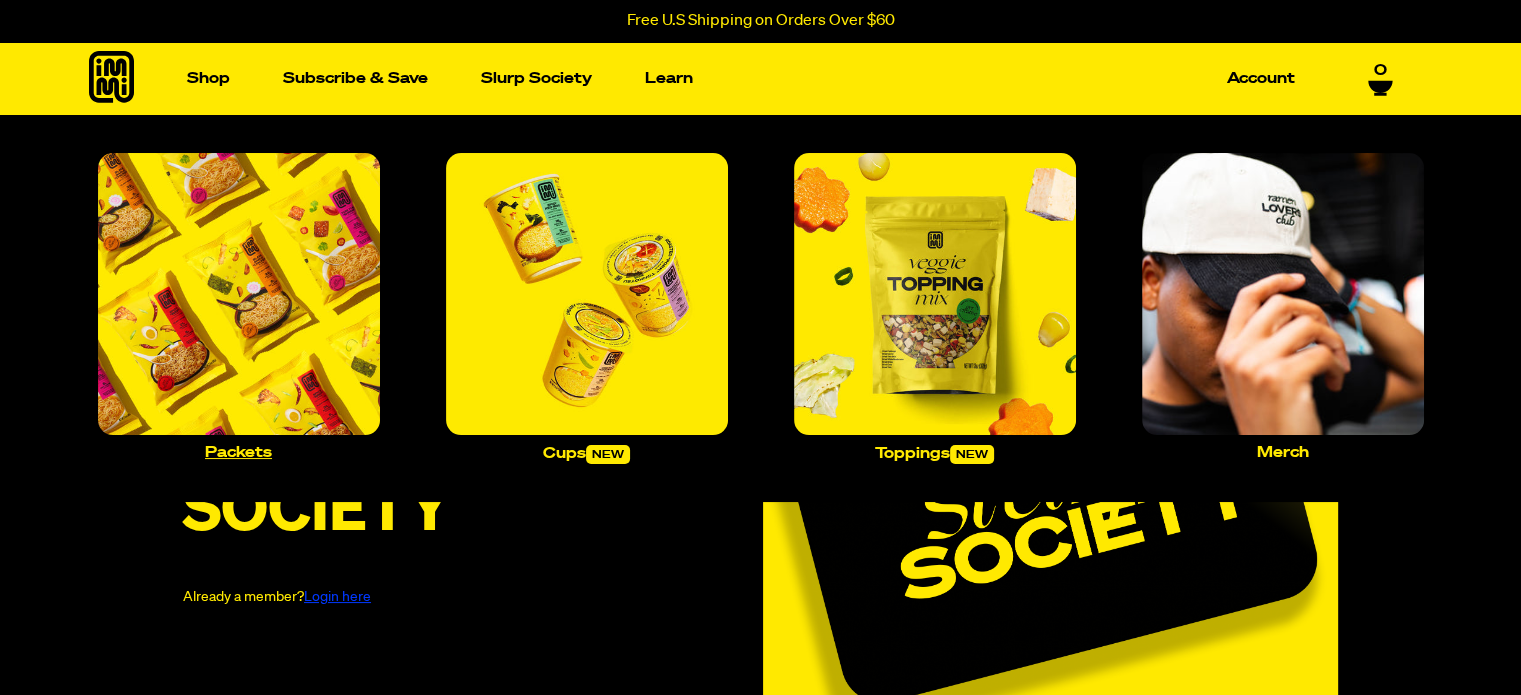 click at bounding box center (239, 294) 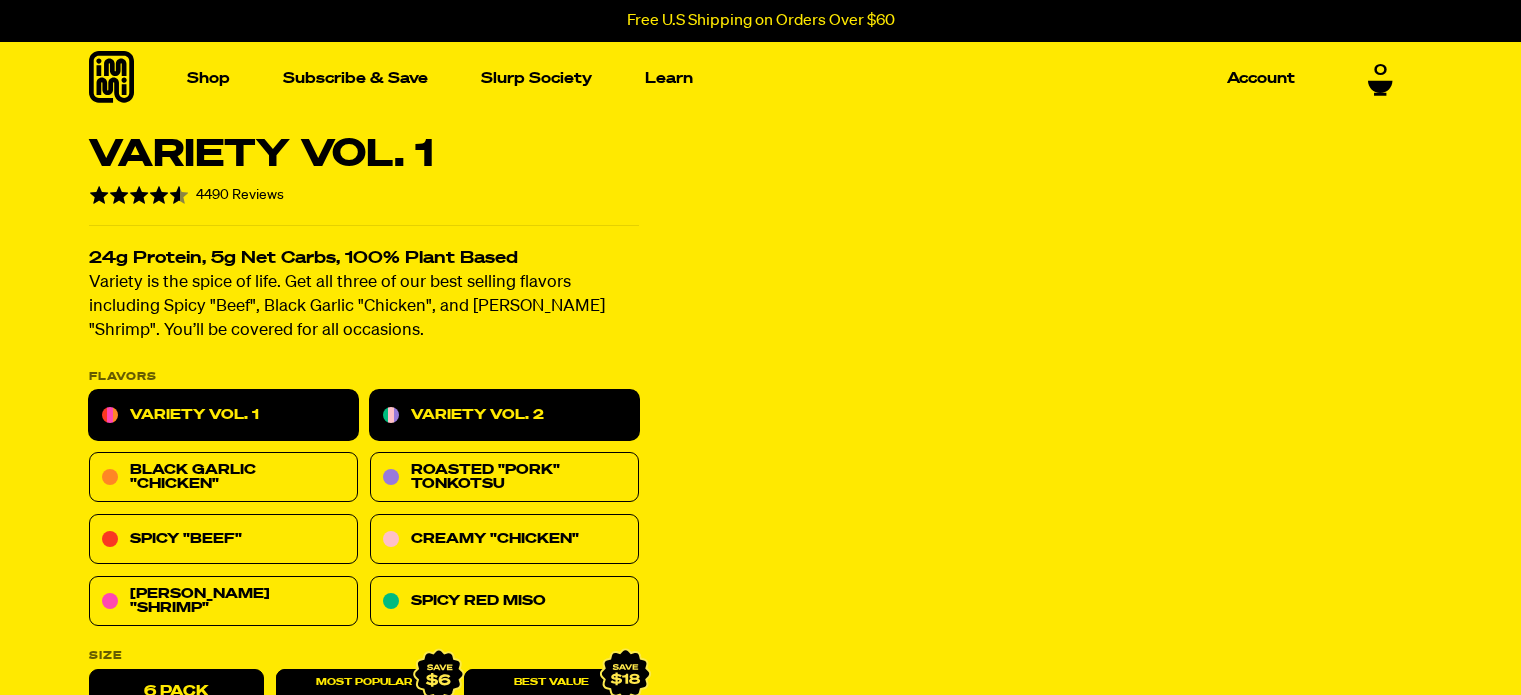 scroll, scrollTop: 0, scrollLeft: 0, axis: both 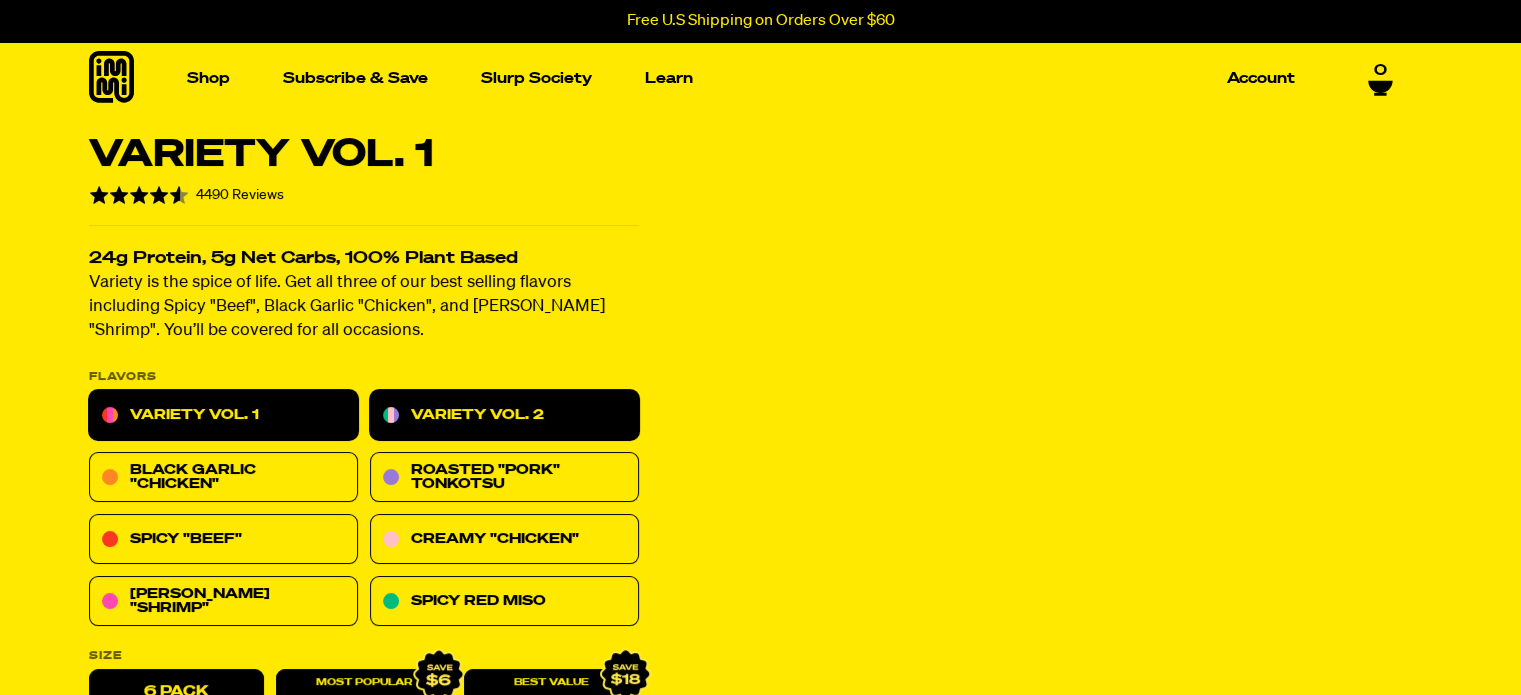 click on "Variety Vol. 2" at bounding box center (504, 416) 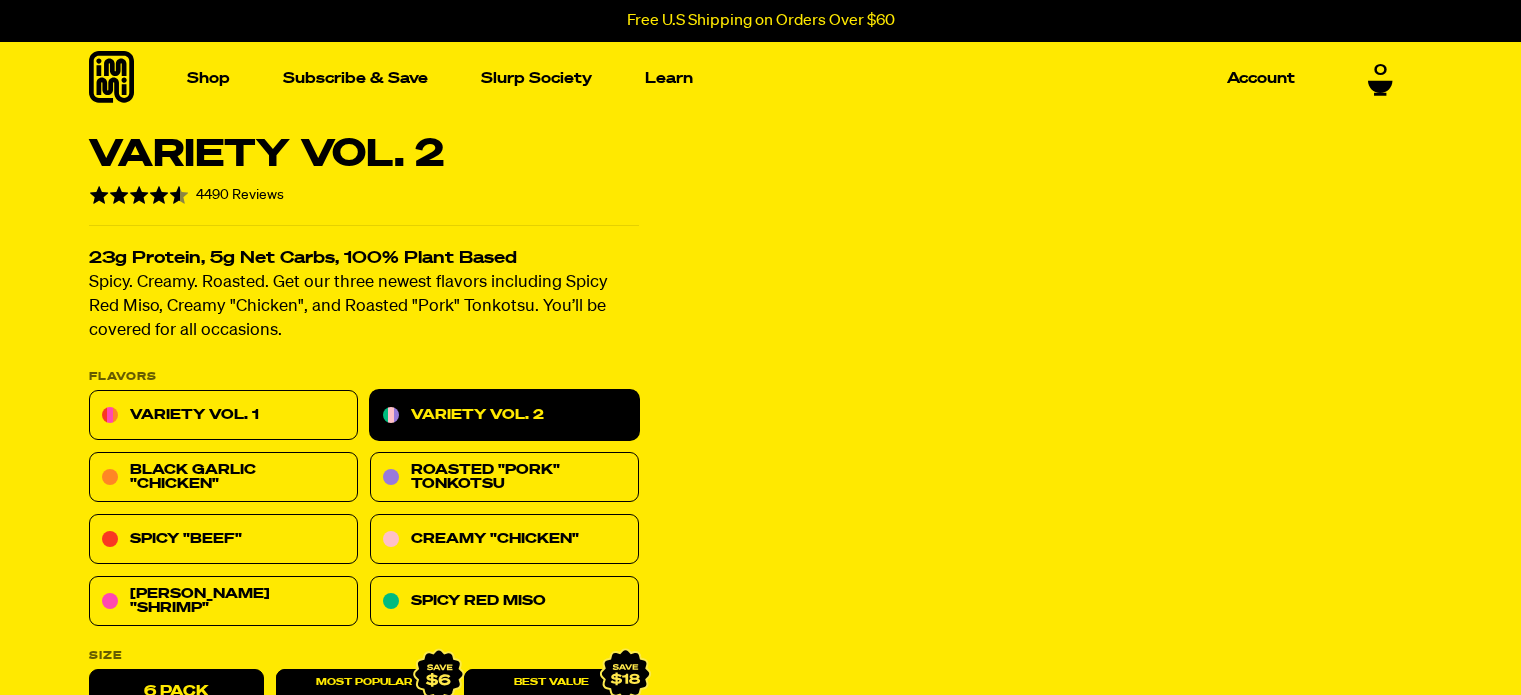 scroll, scrollTop: 300, scrollLeft: 0, axis: vertical 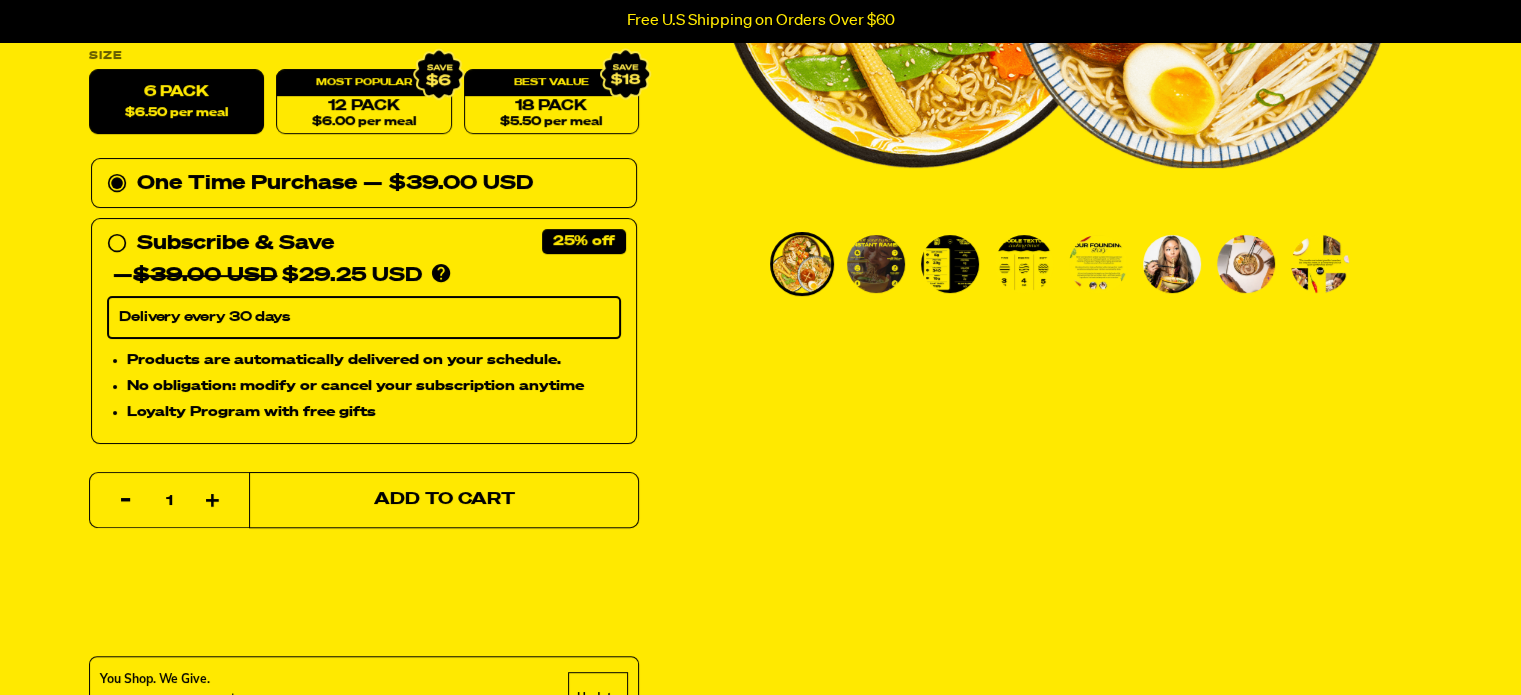 click on "Add to Cart" at bounding box center (444, 500) 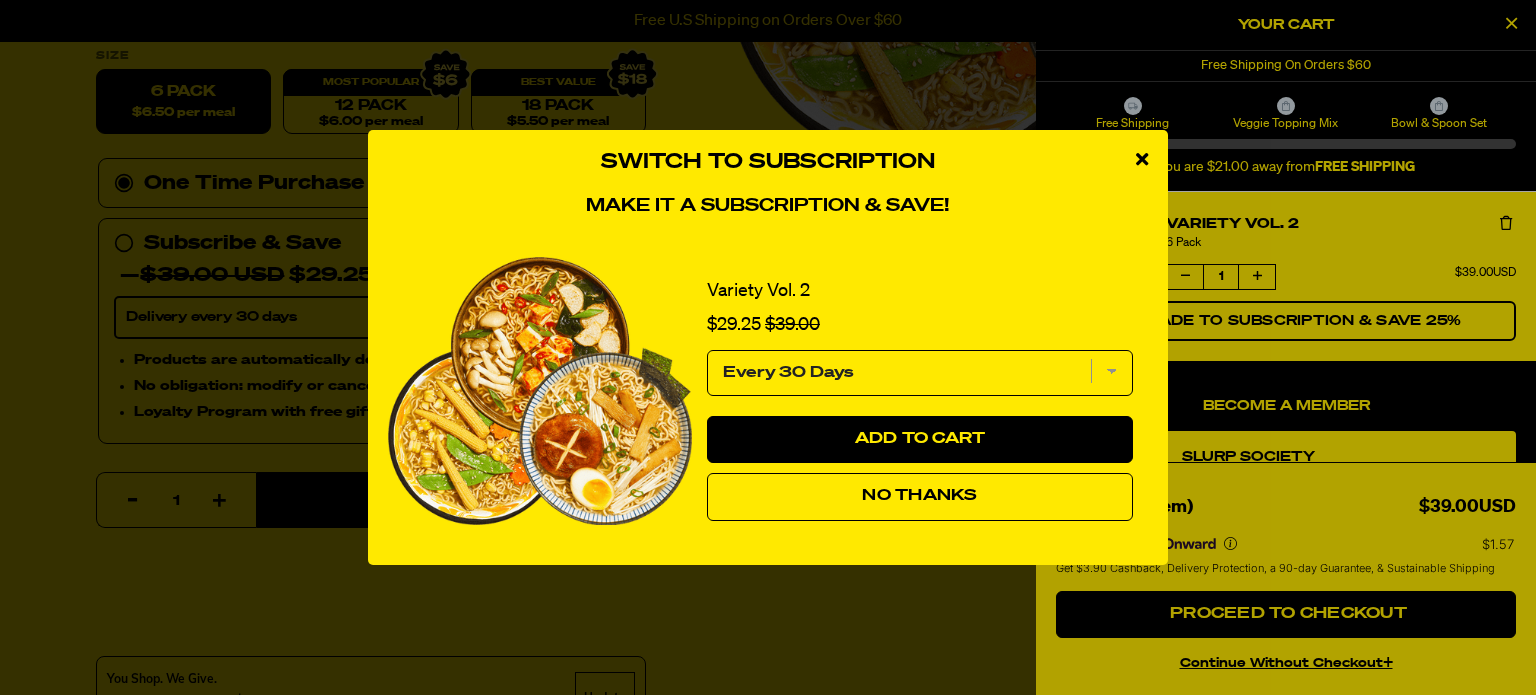 click at bounding box center (1142, 159) 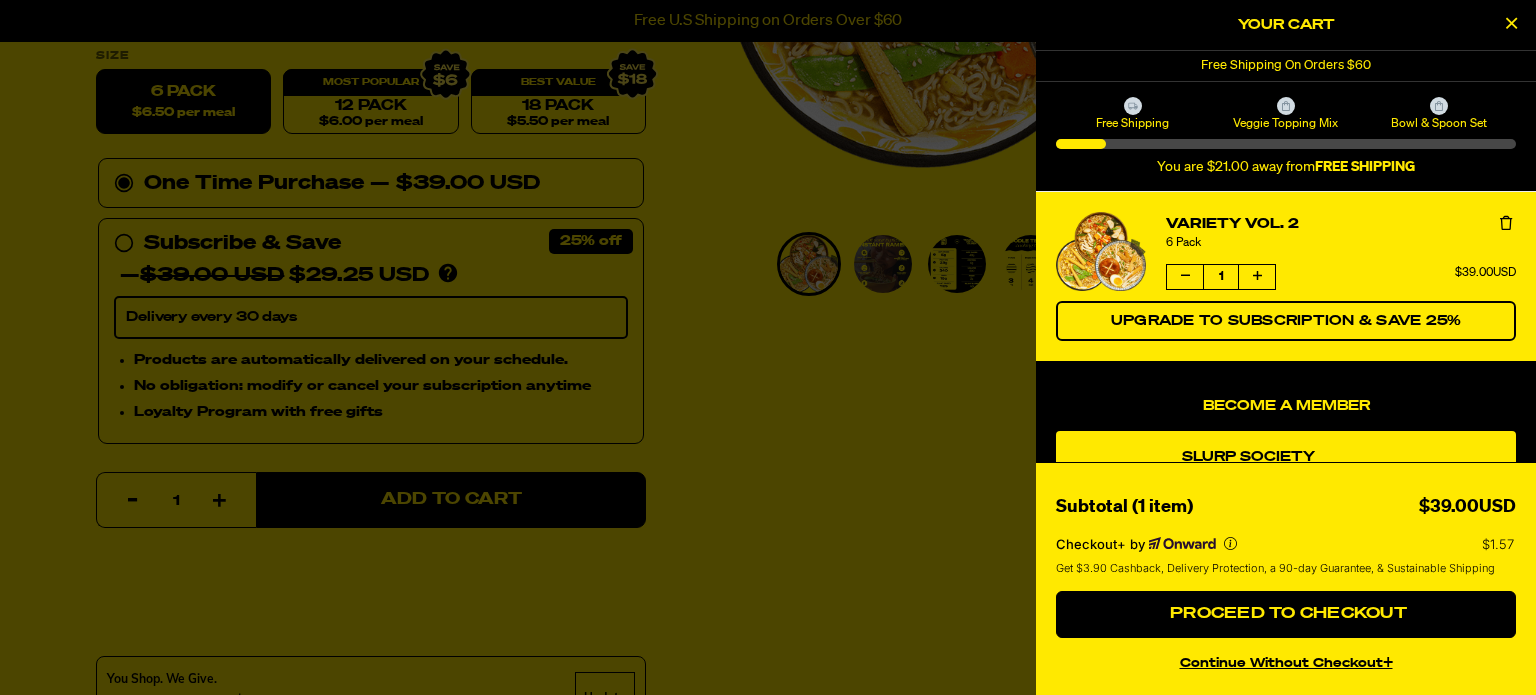 click at bounding box center [1511, 23] 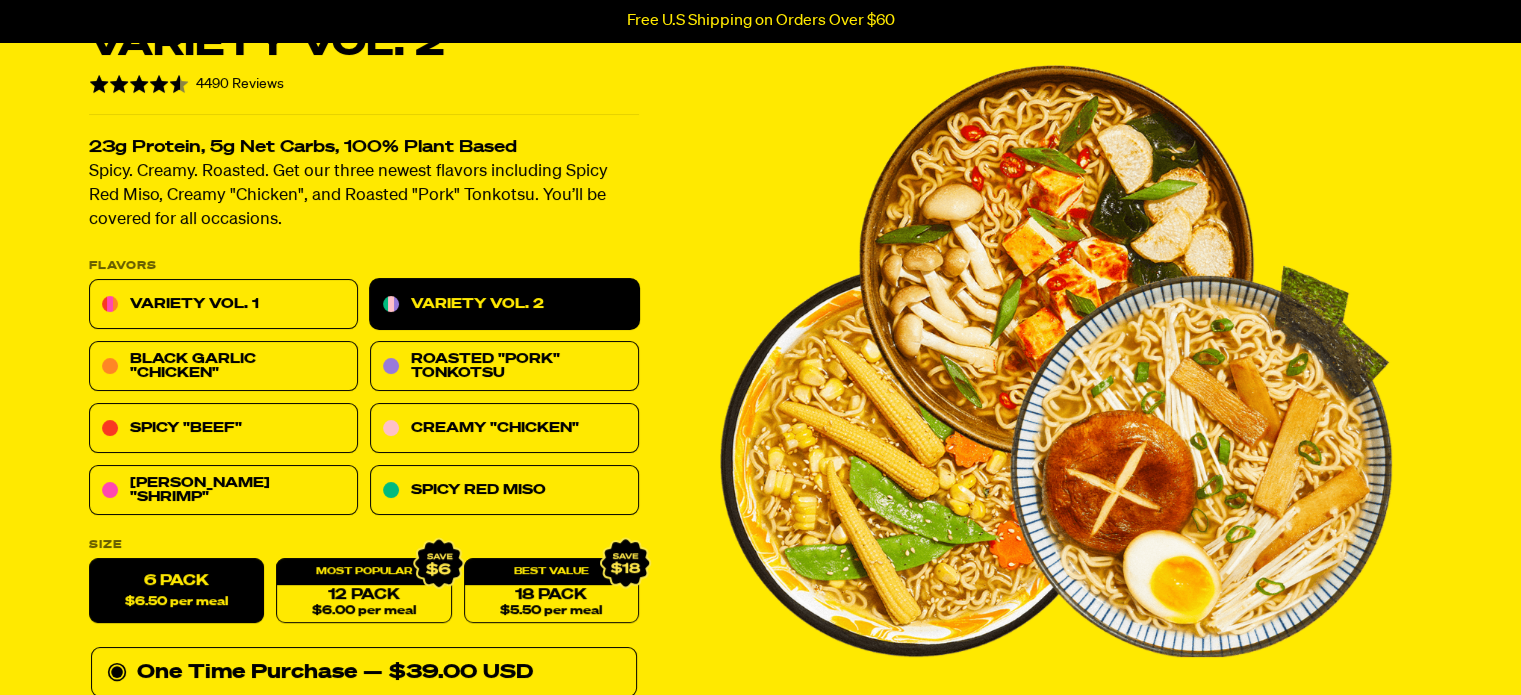 scroll, scrollTop: 0, scrollLeft: 0, axis: both 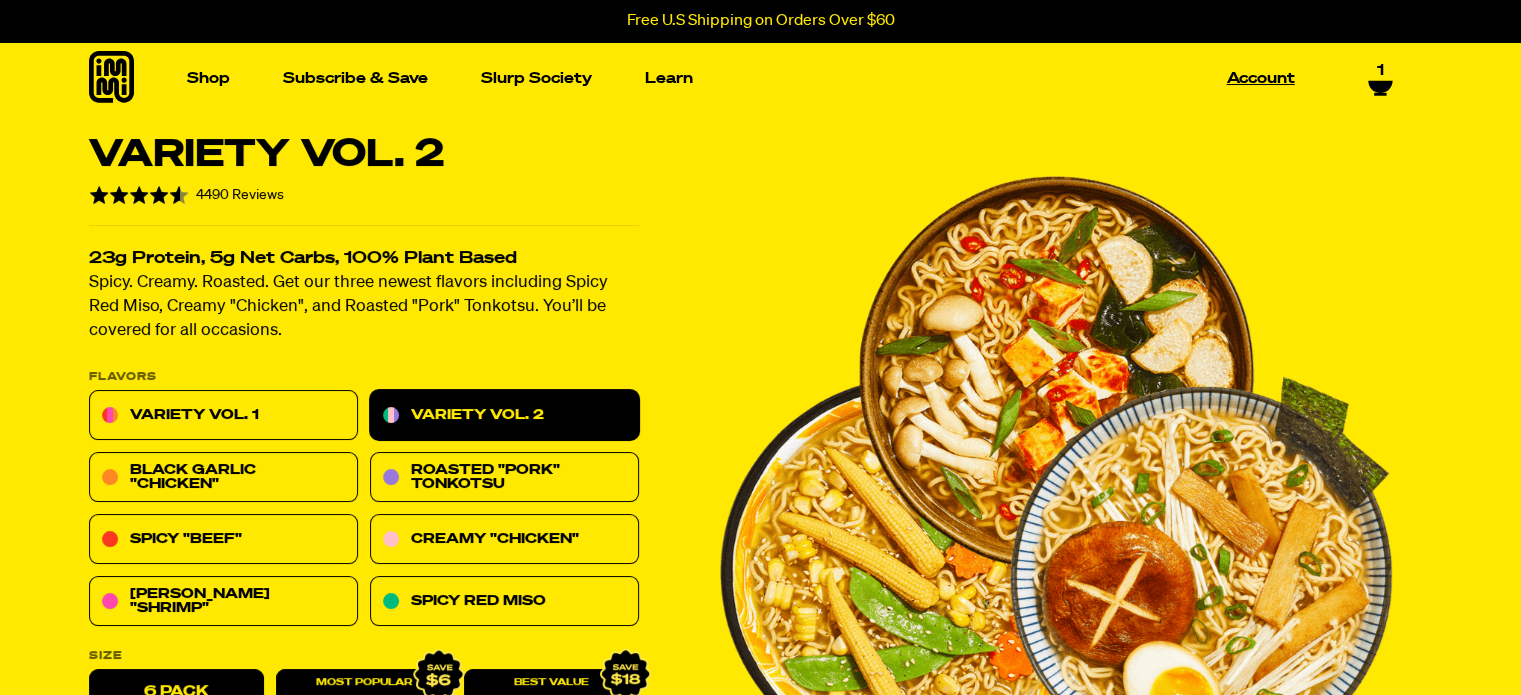 click on "Account" at bounding box center [1261, 78] 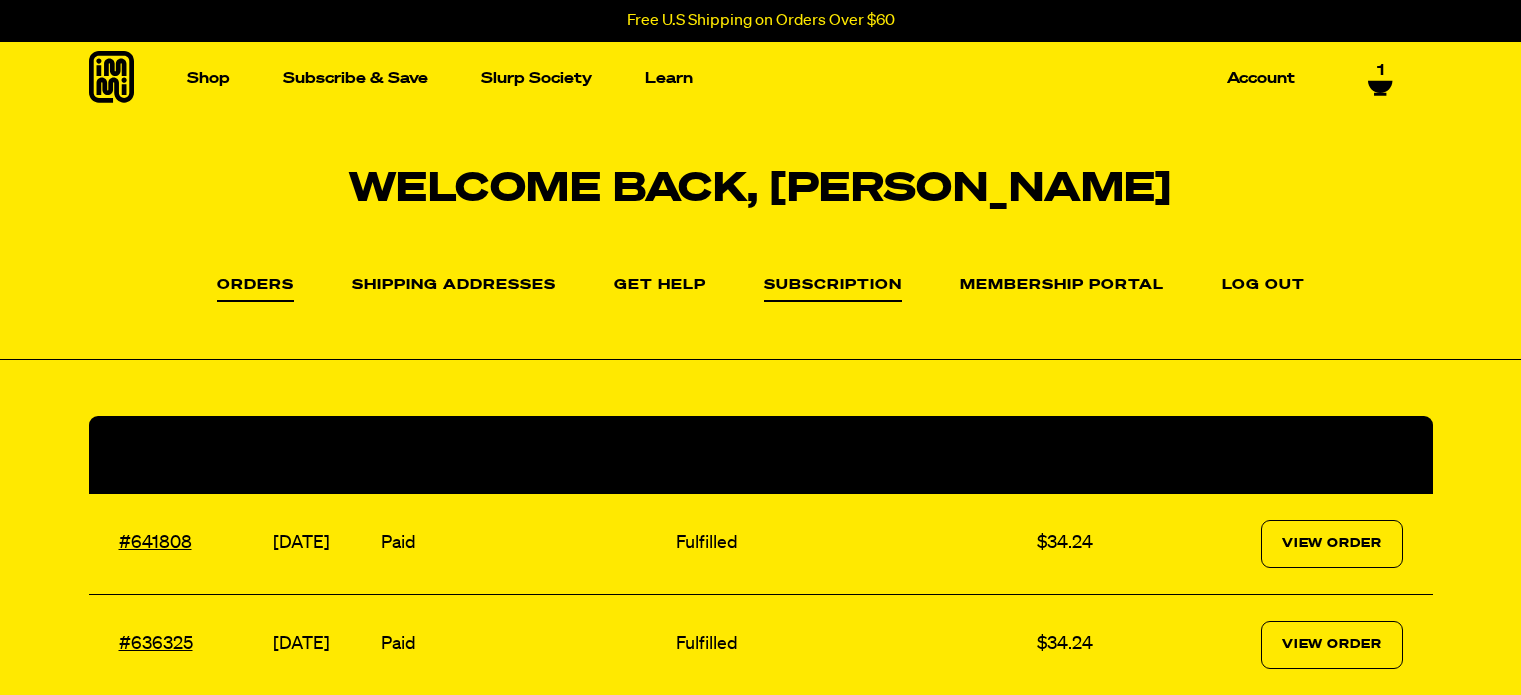 scroll, scrollTop: 0, scrollLeft: 0, axis: both 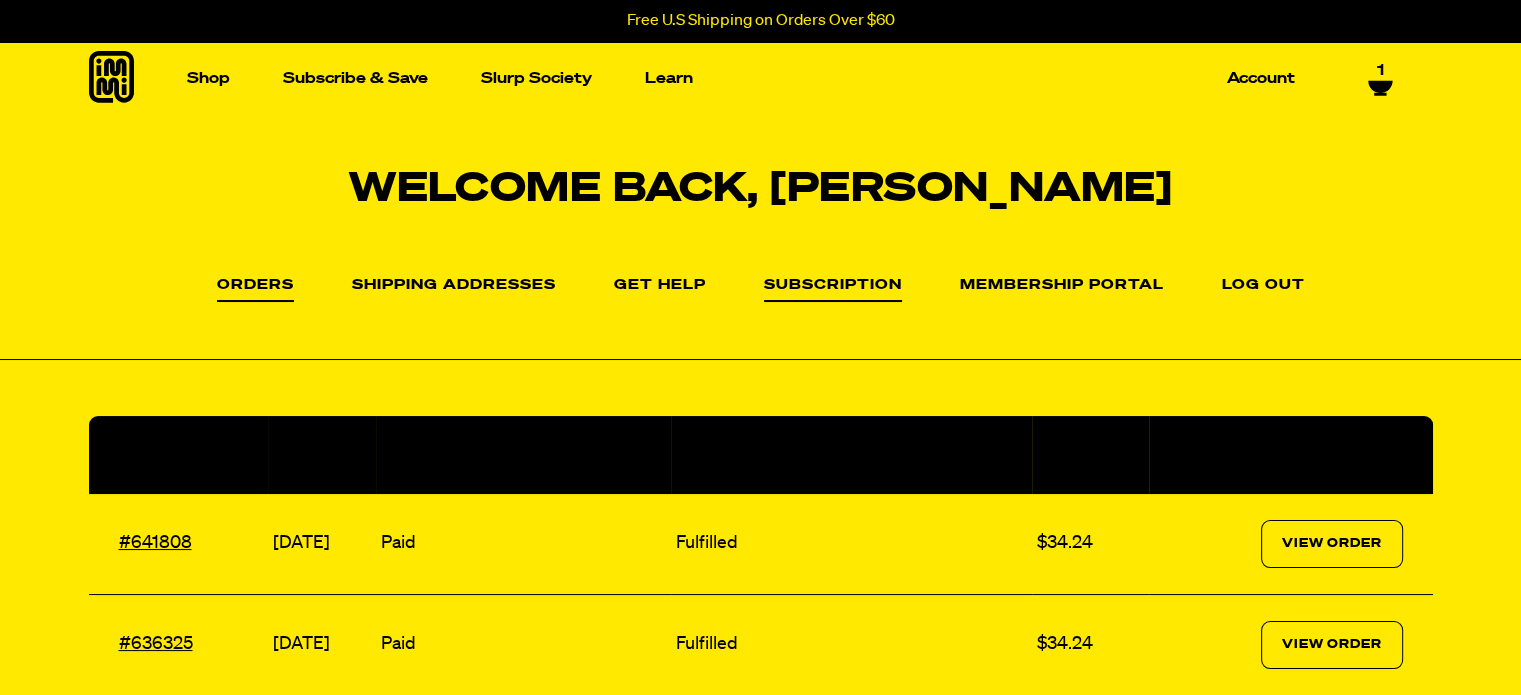 click on "Subscription" at bounding box center [833, 290] 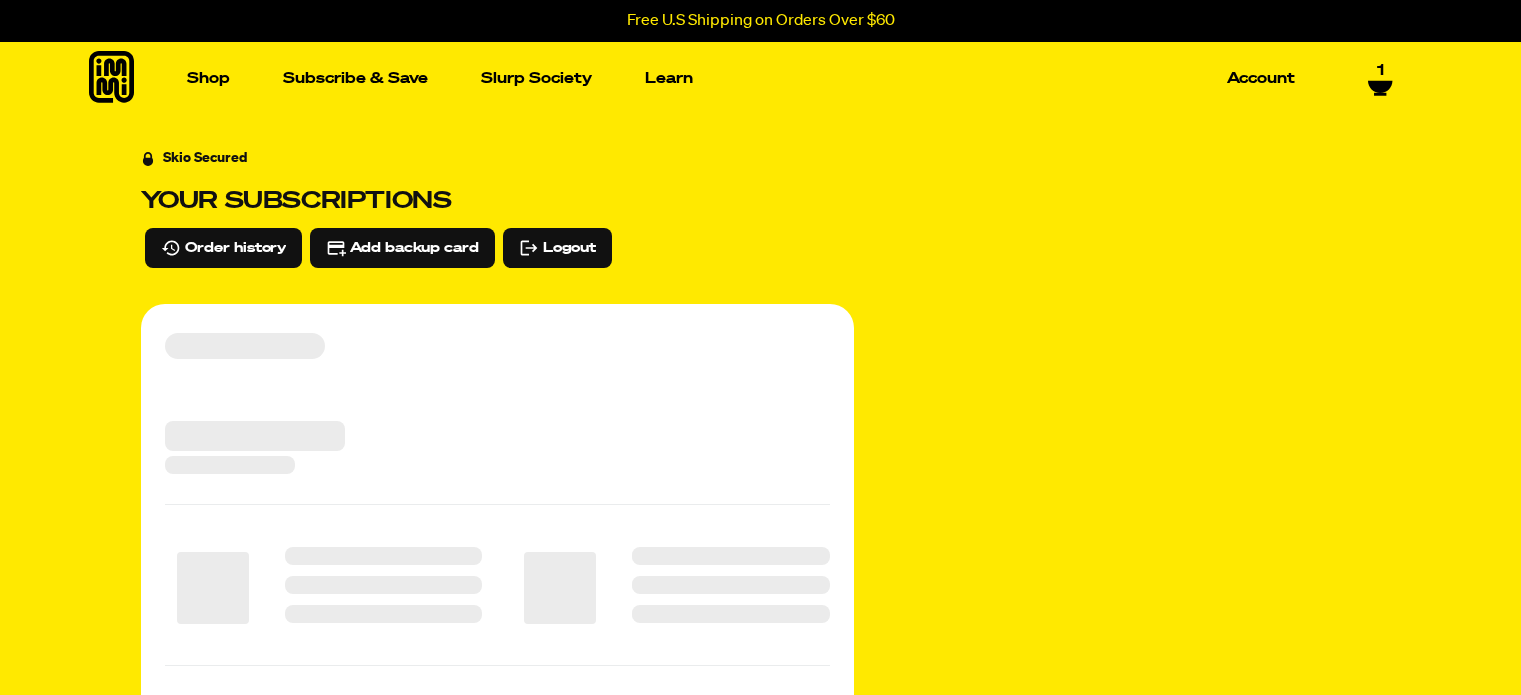 scroll, scrollTop: 0, scrollLeft: 0, axis: both 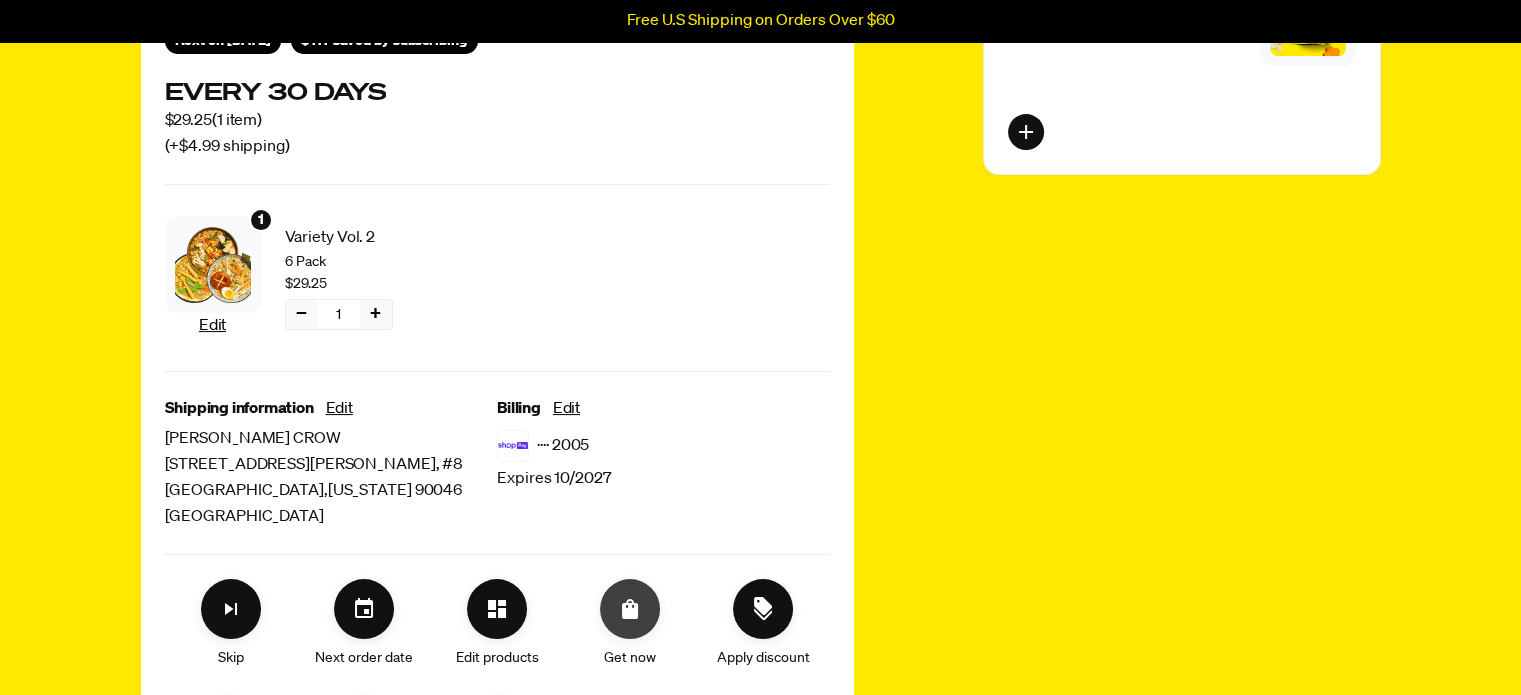 click at bounding box center [630, 609] 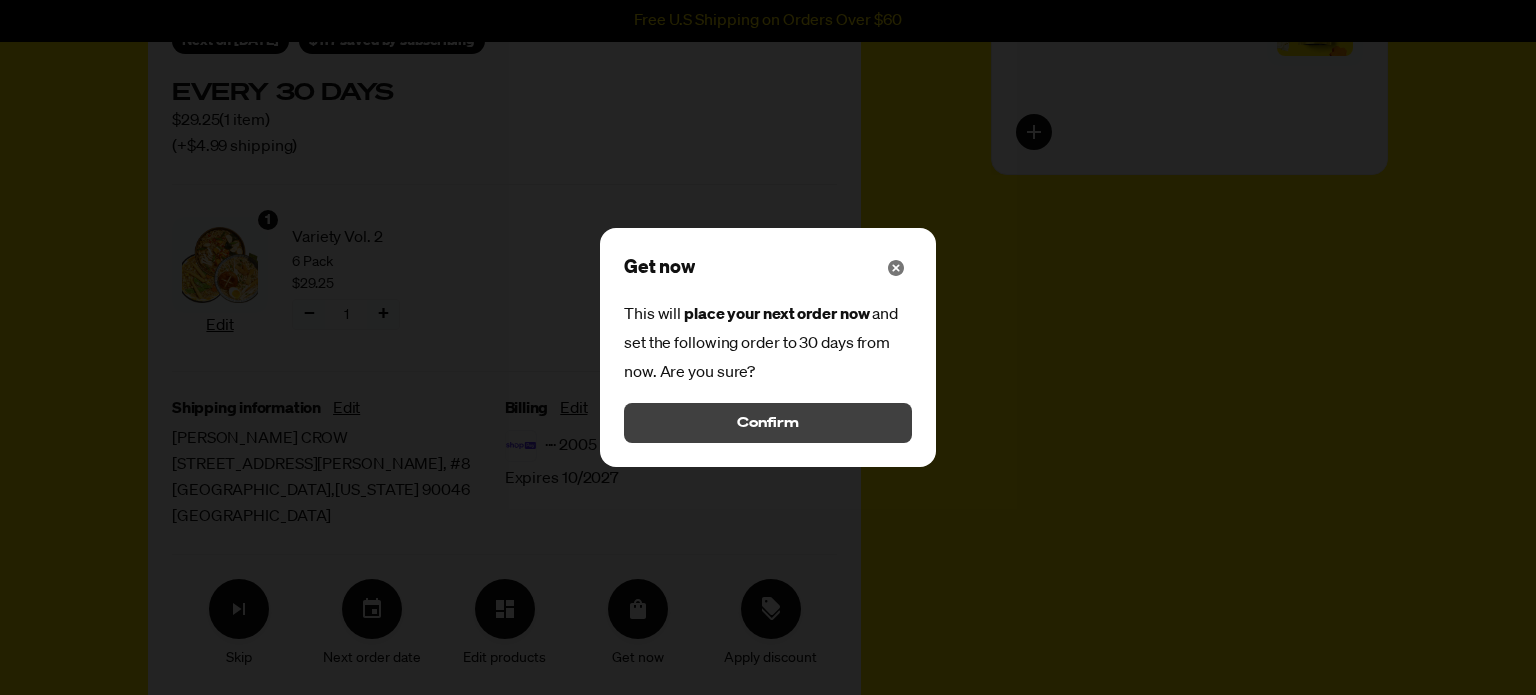 click on "Confirm" at bounding box center [768, 423] 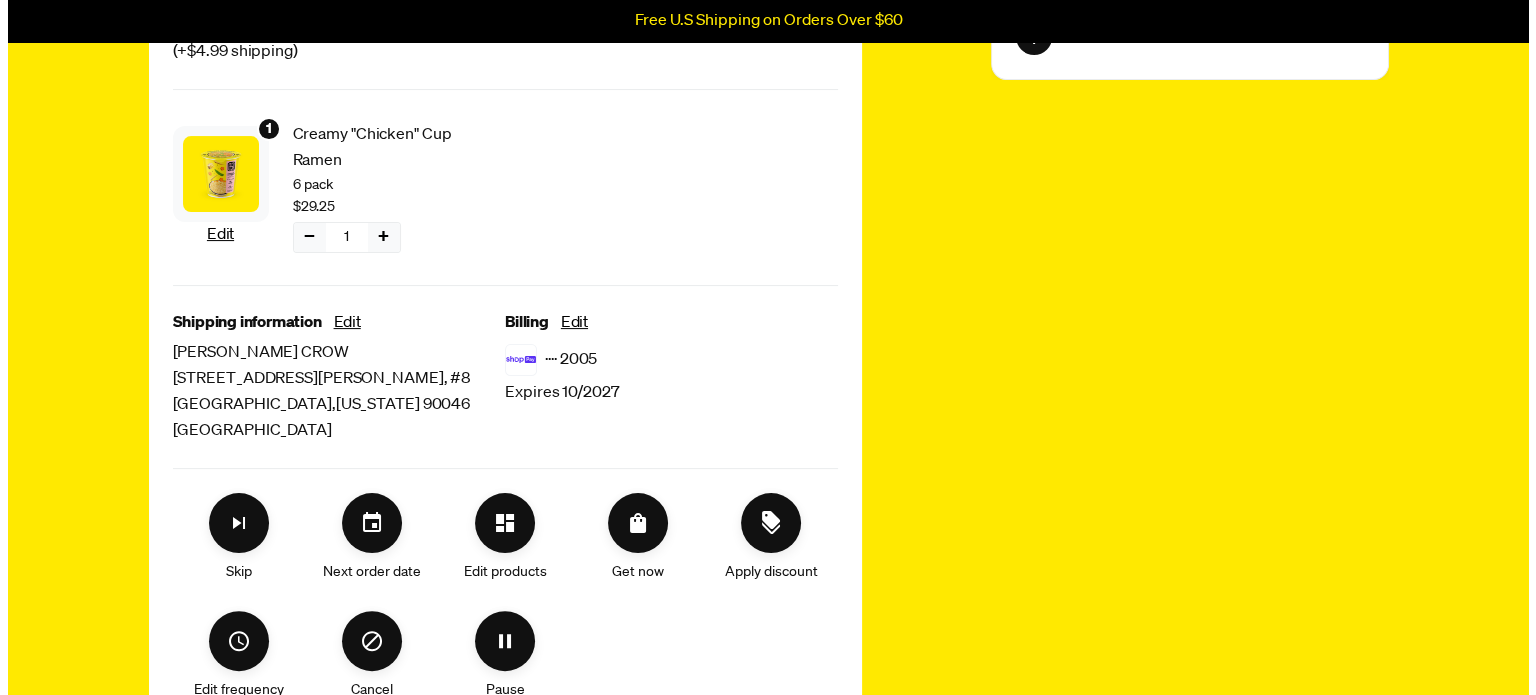 scroll, scrollTop: 0, scrollLeft: 0, axis: both 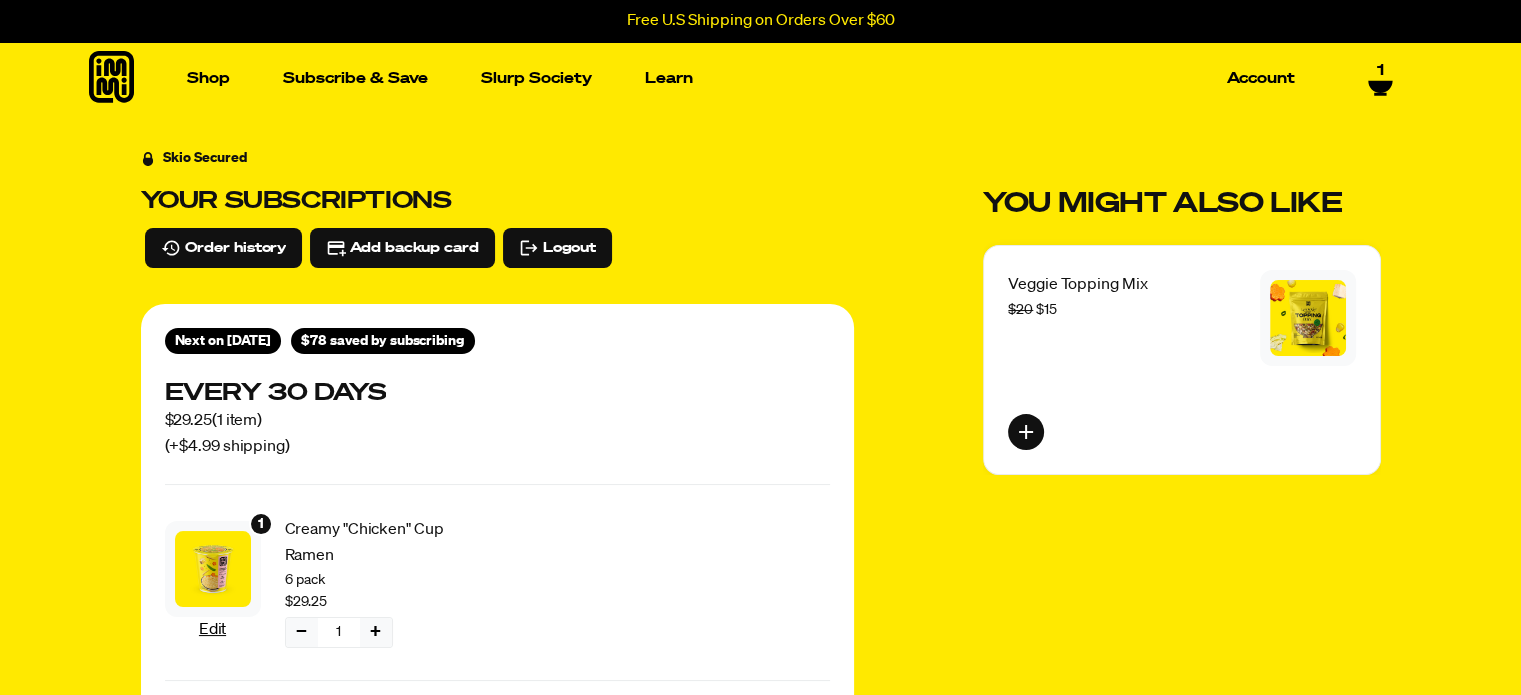click 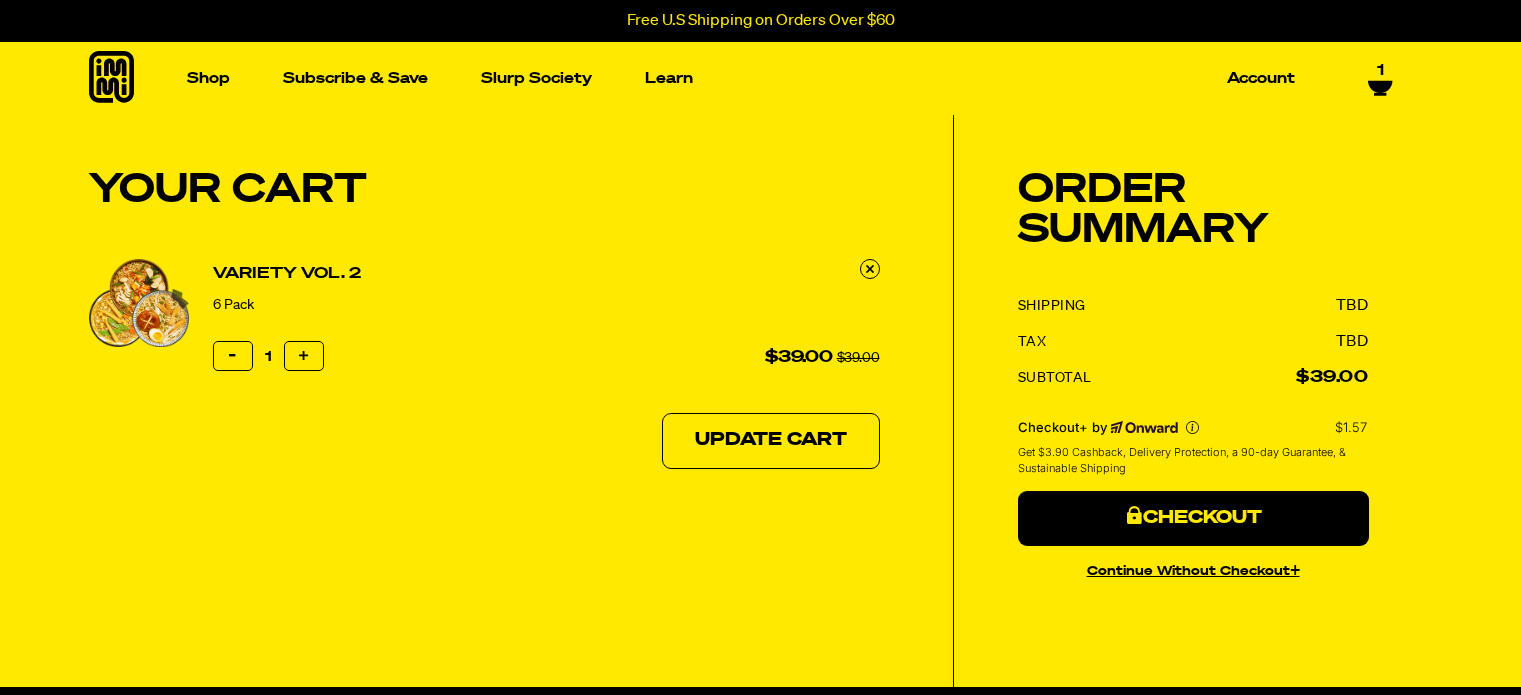 scroll, scrollTop: 0, scrollLeft: 0, axis: both 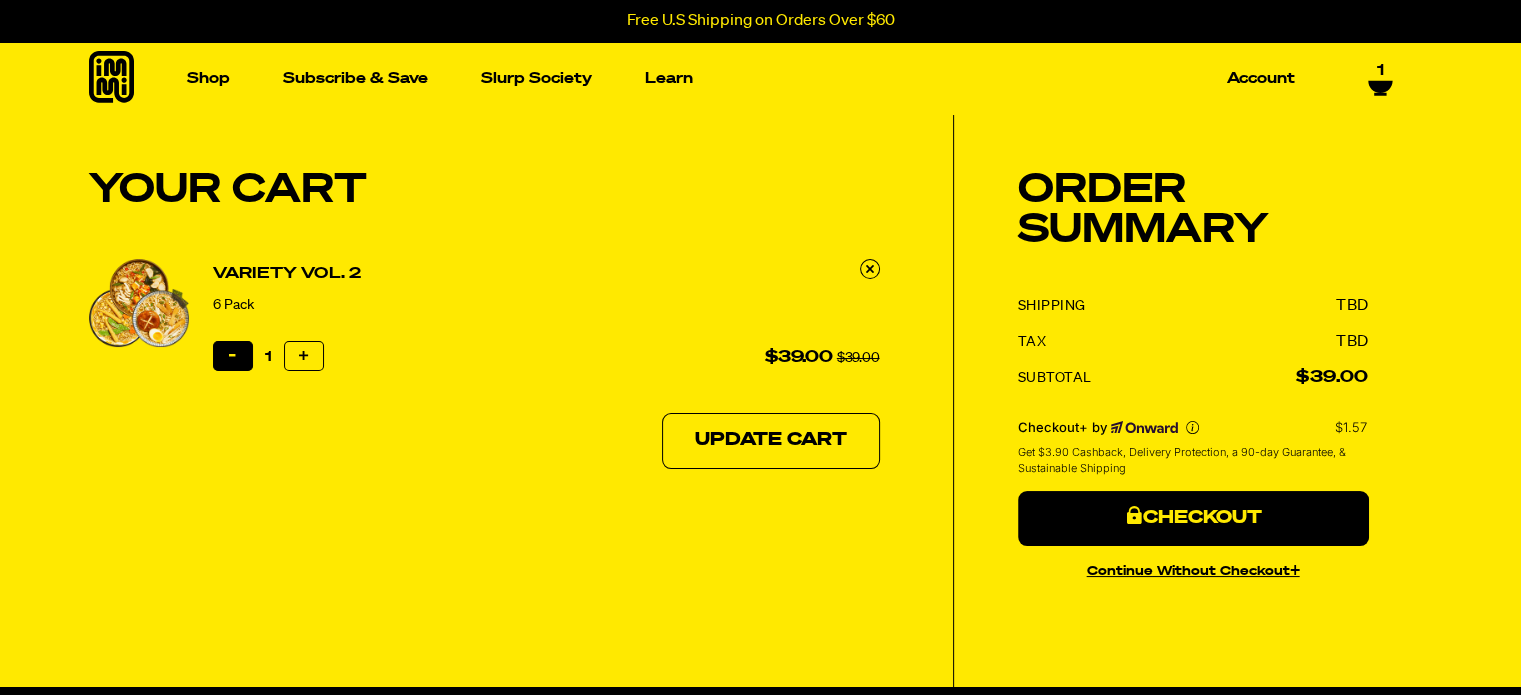 click on "Reduce item quantity by one" at bounding box center (233, 356) 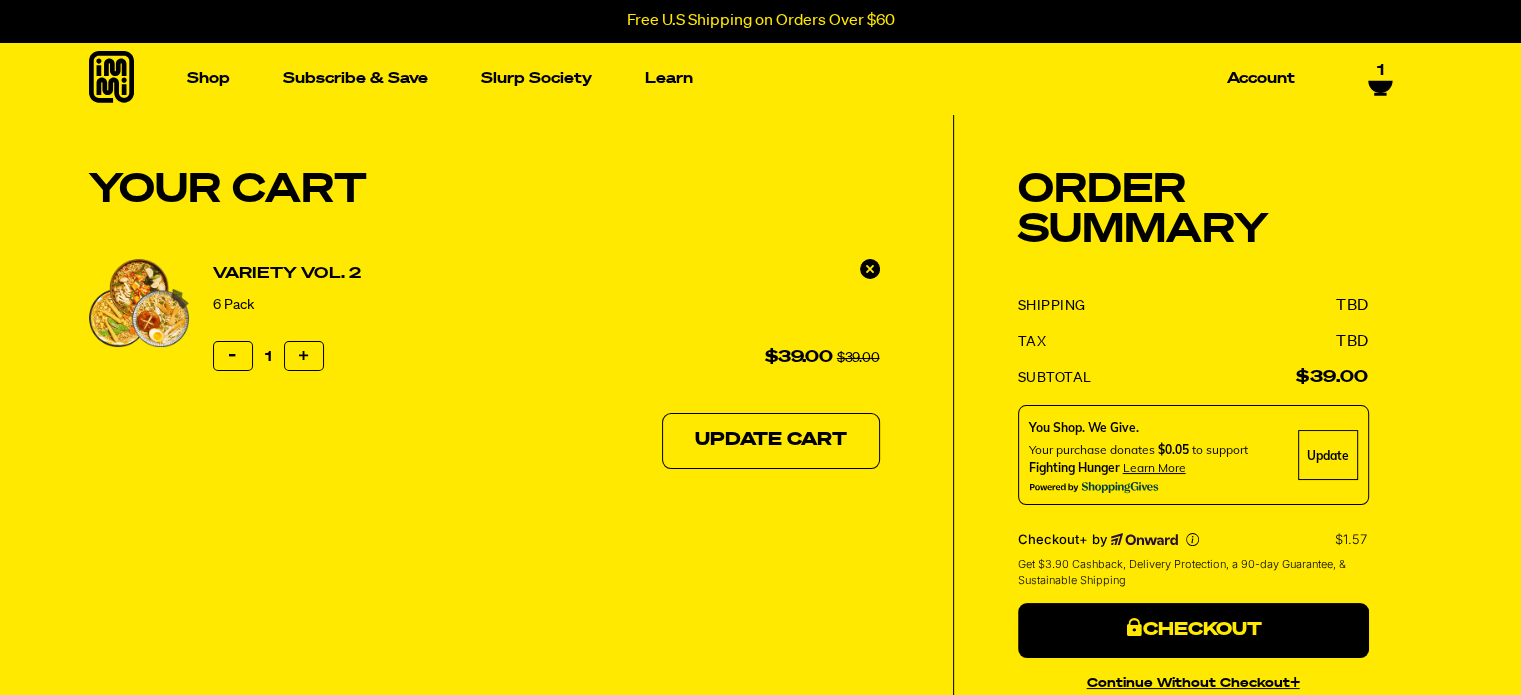 click at bounding box center (870, 268) 